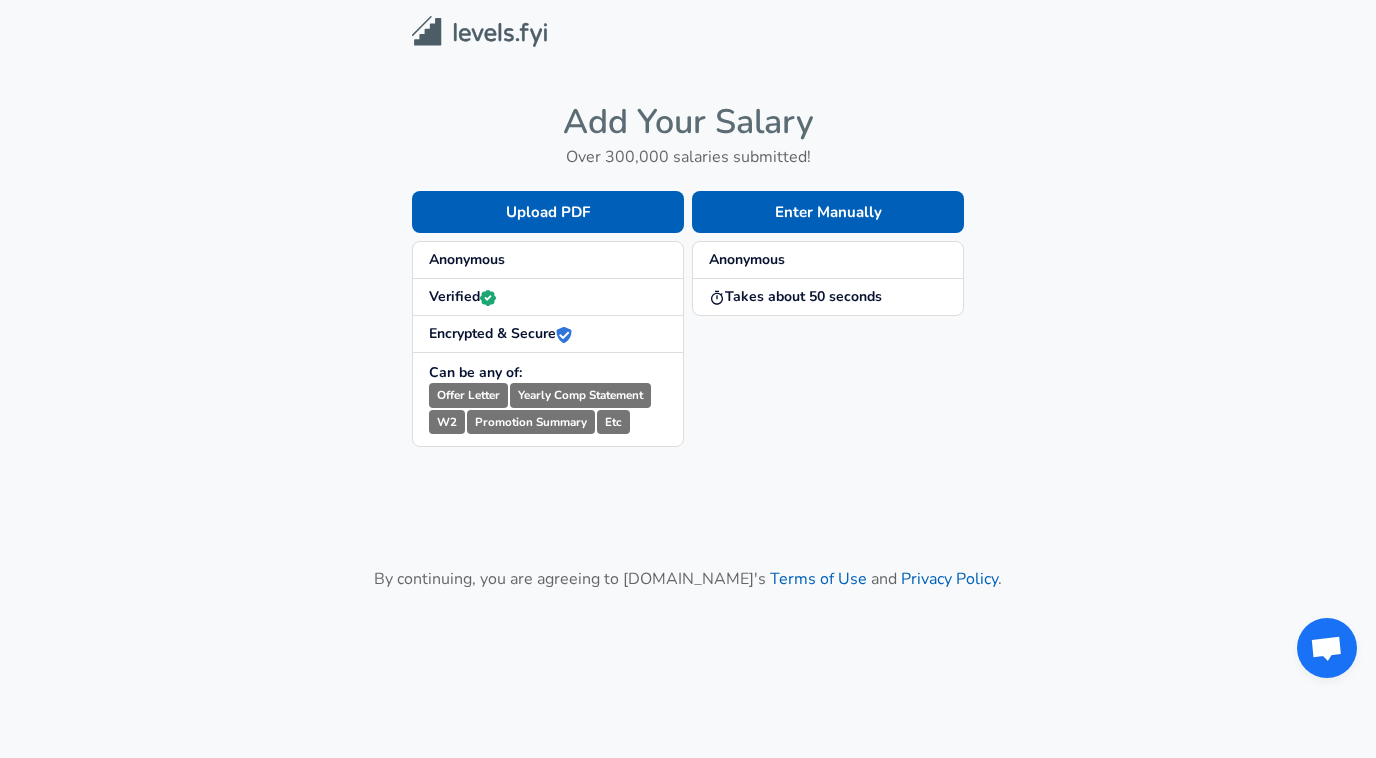 scroll, scrollTop: 0, scrollLeft: 0, axis: both 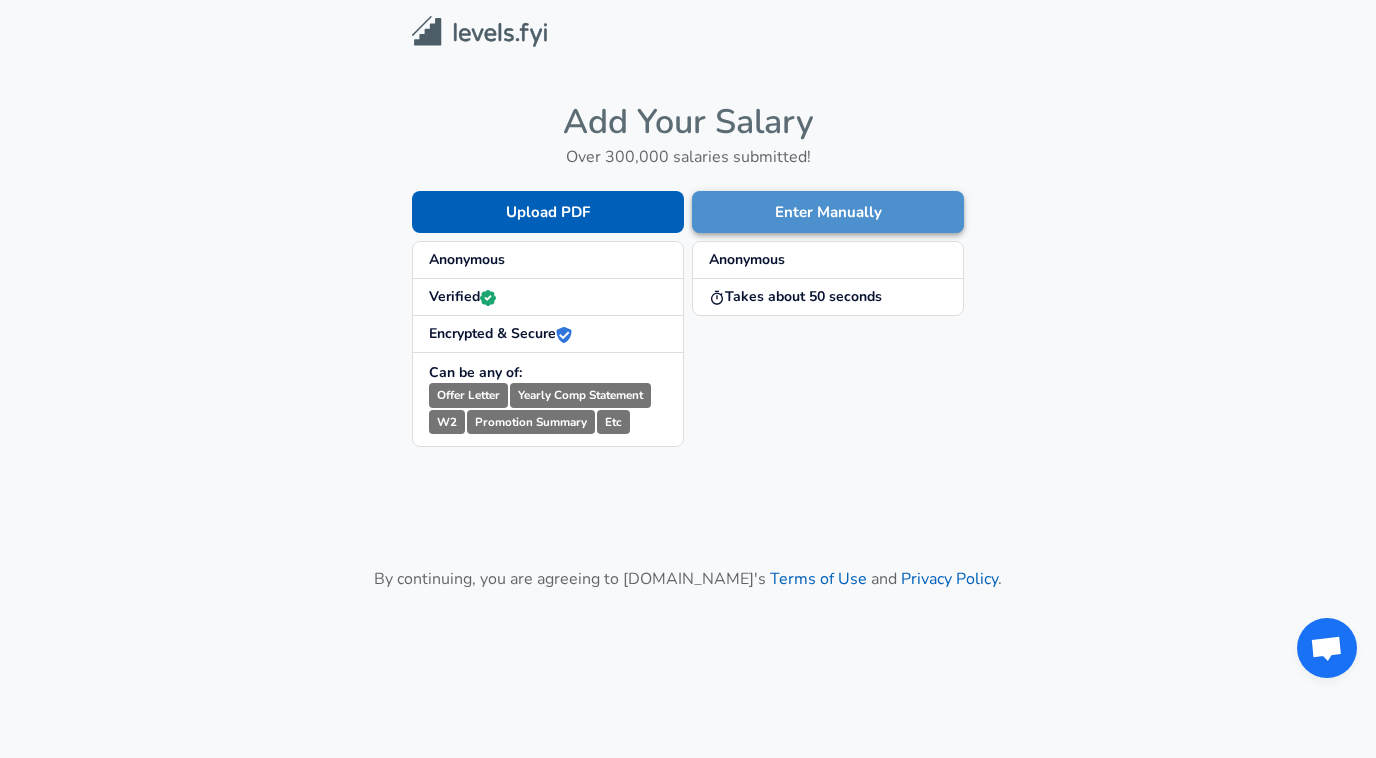 click on "Enter Manually" at bounding box center [828, 212] 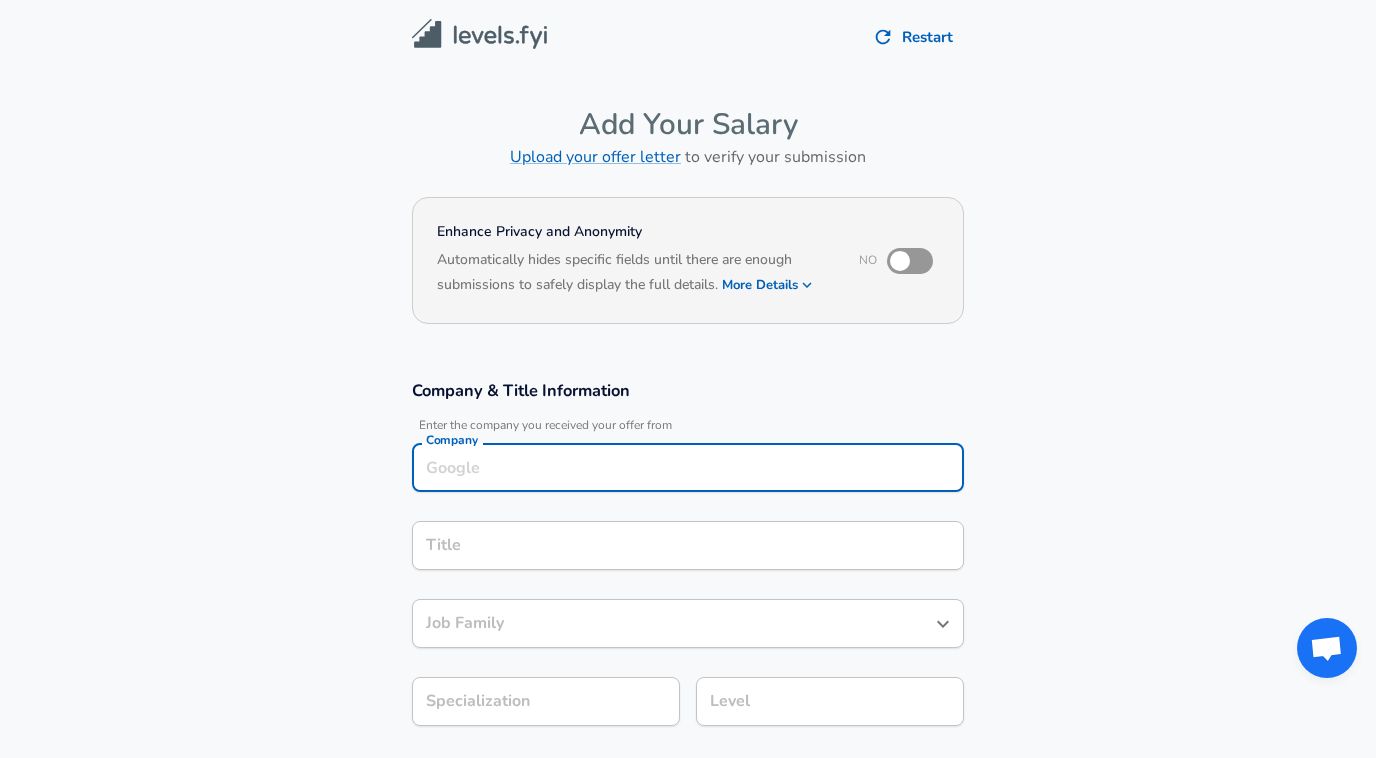 scroll, scrollTop: 20, scrollLeft: 0, axis: vertical 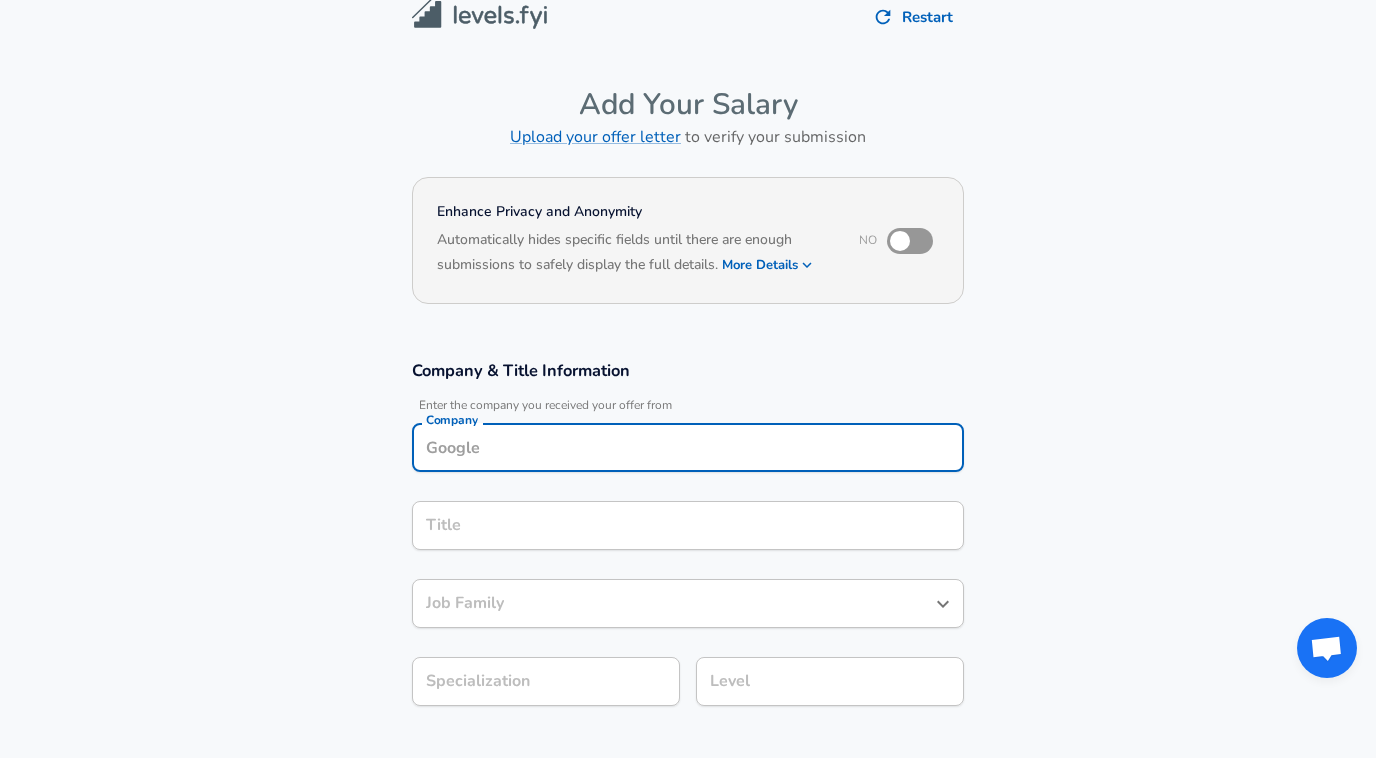 click on "Company" at bounding box center [688, 447] 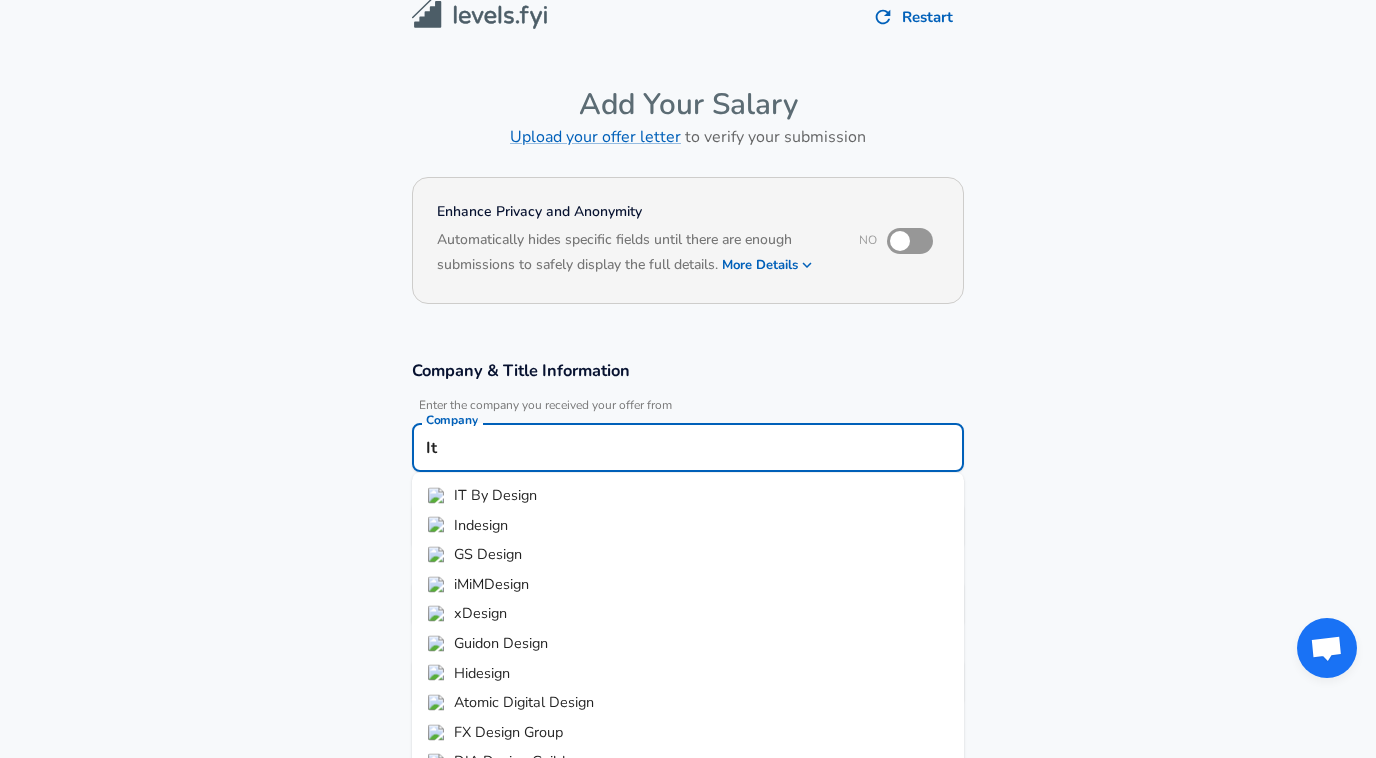 type on "I" 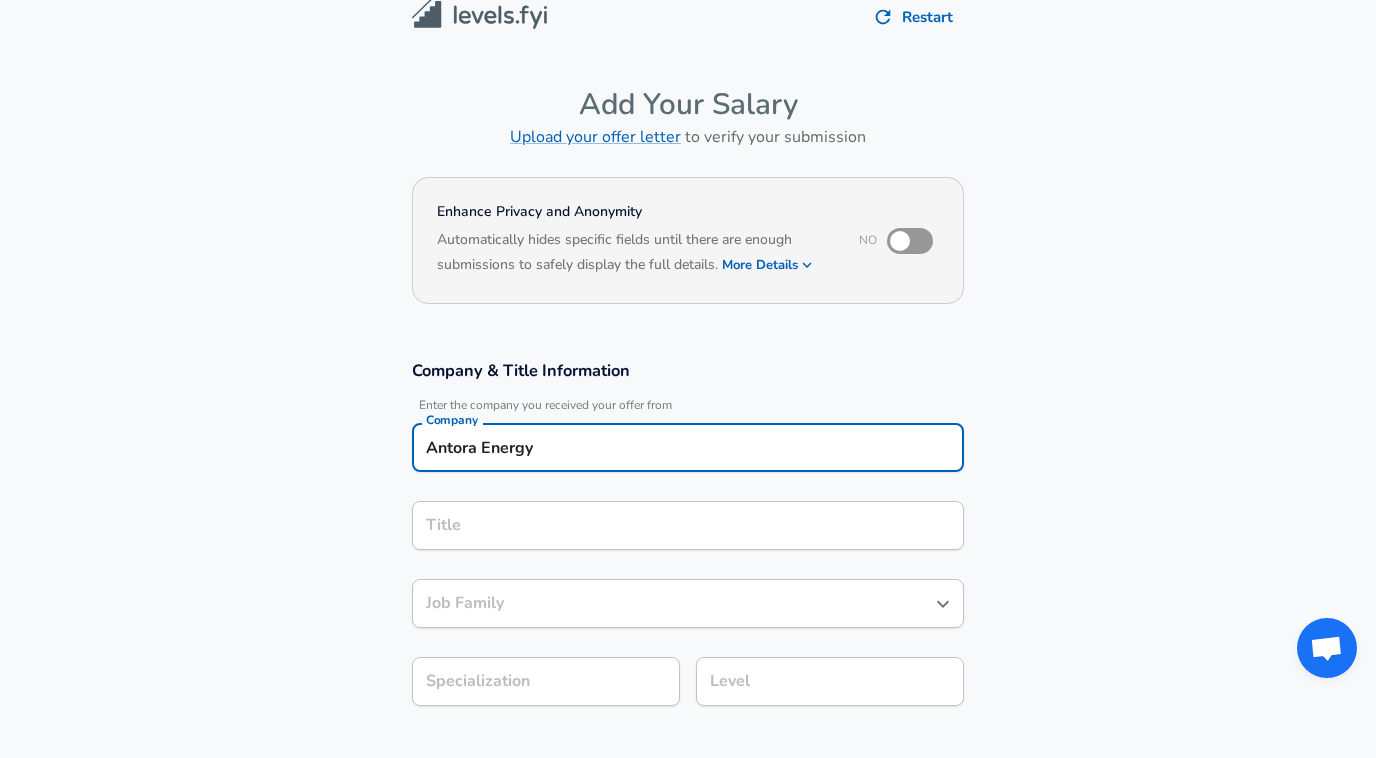 type on "Antora Energy" 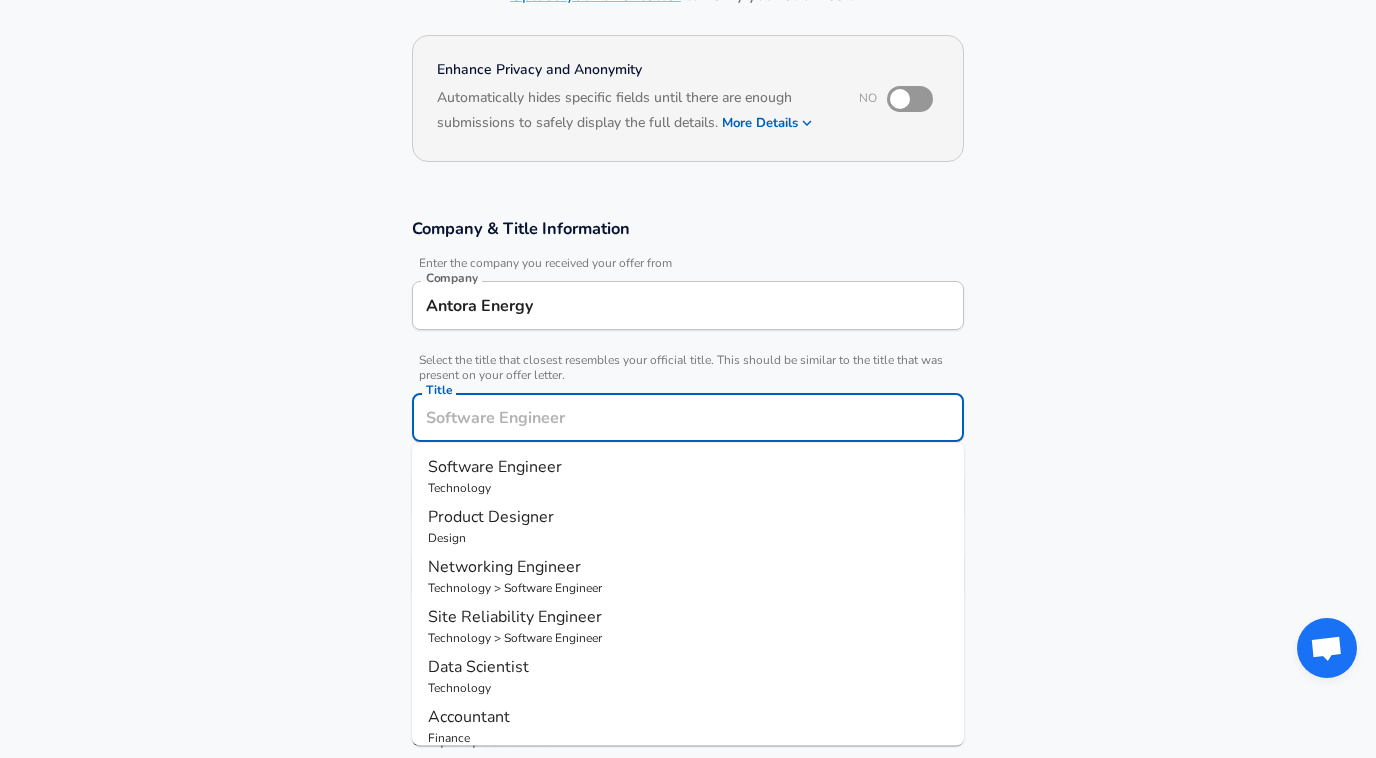 scroll, scrollTop: 190, scrollLeft: 0, axis: vertical 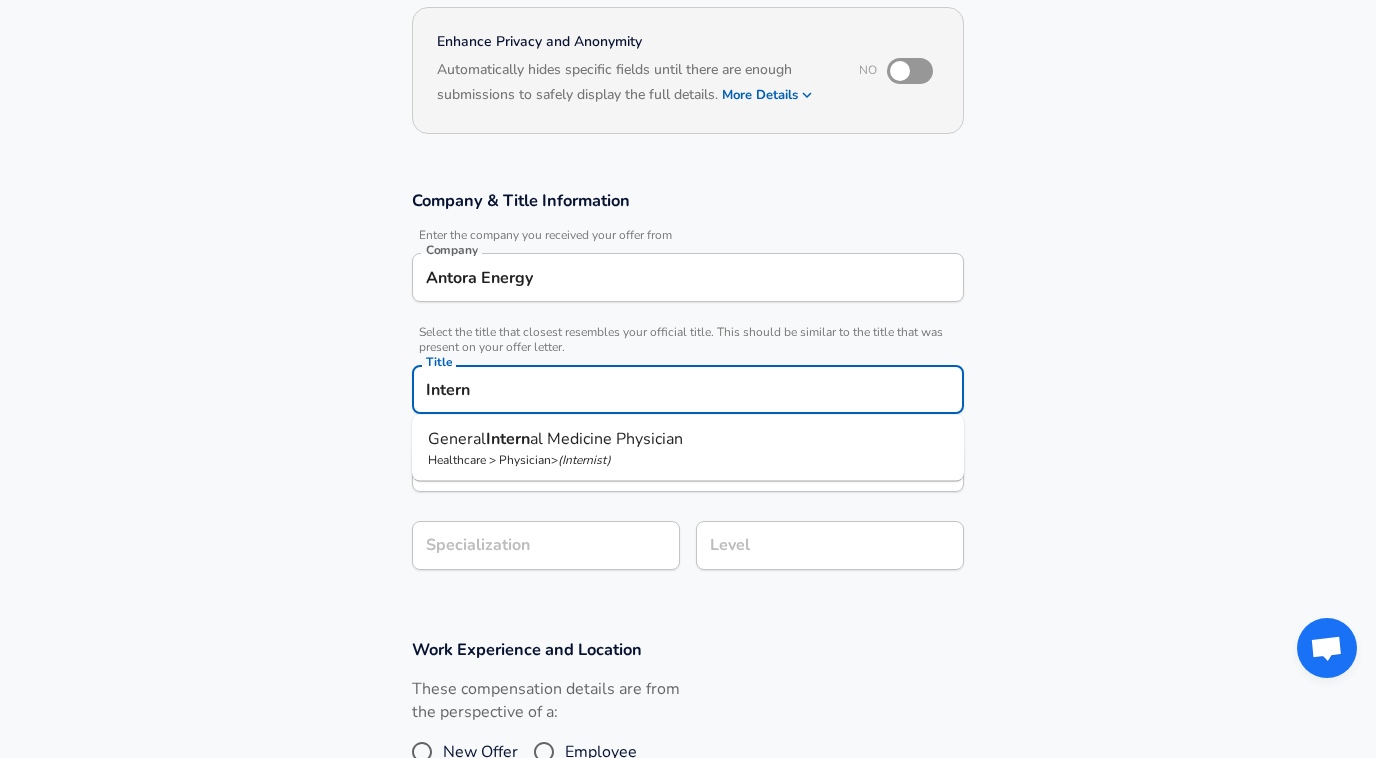 drag, startPoint x: 491, startPoint y: 394, endPoint x: 375, endPoint y: 376, distance: 117.388245 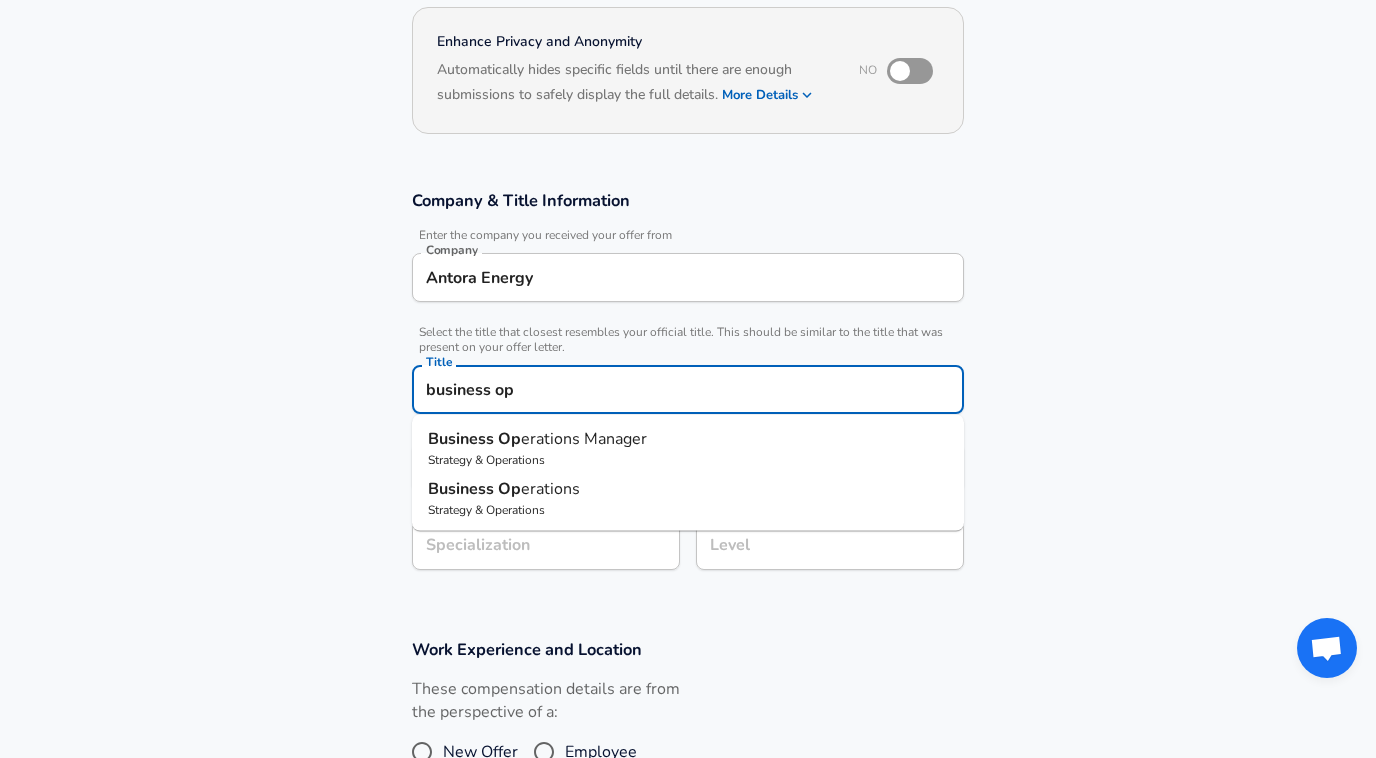 click on "Business" at bounding box center (463, 489) 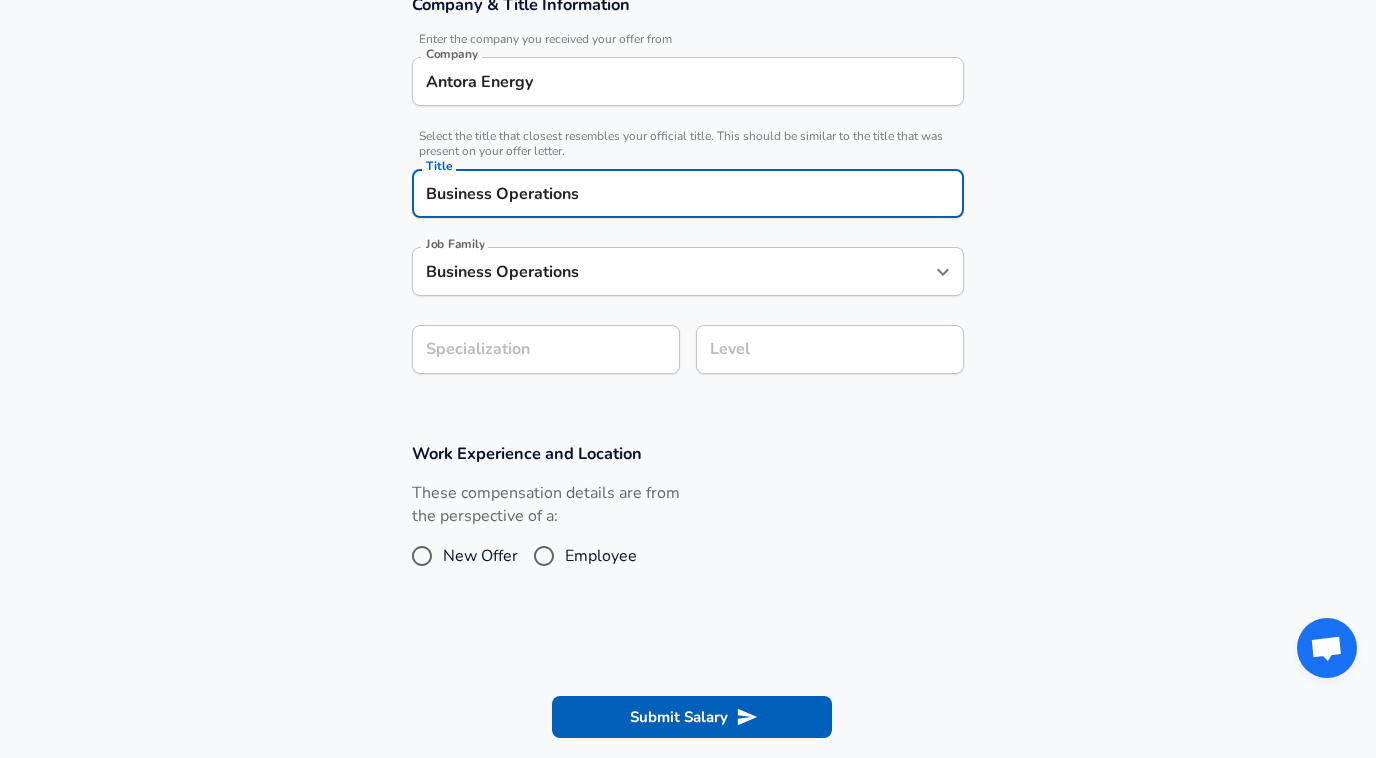 type on "Business Operations" 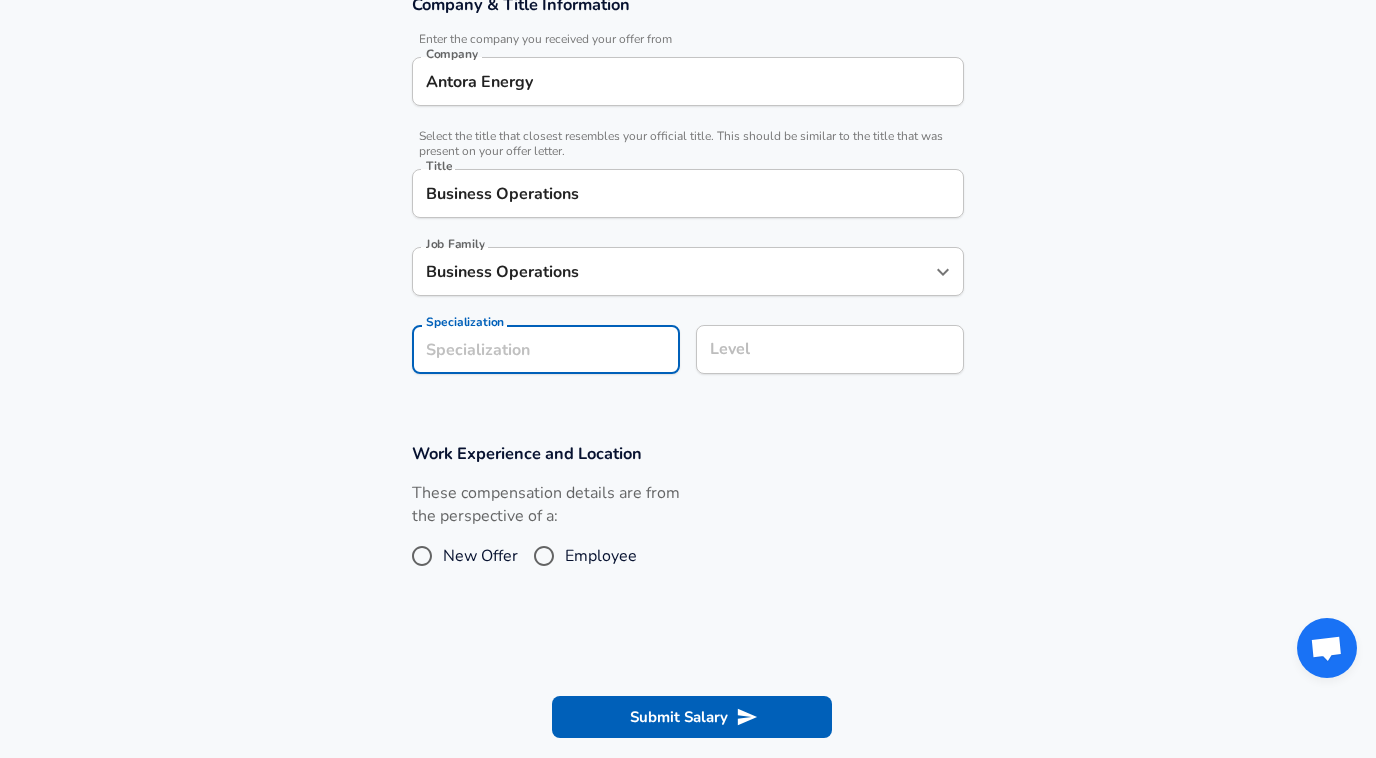 scroll, scrollTop: 446, scrollLeft: 0, axis: vertical 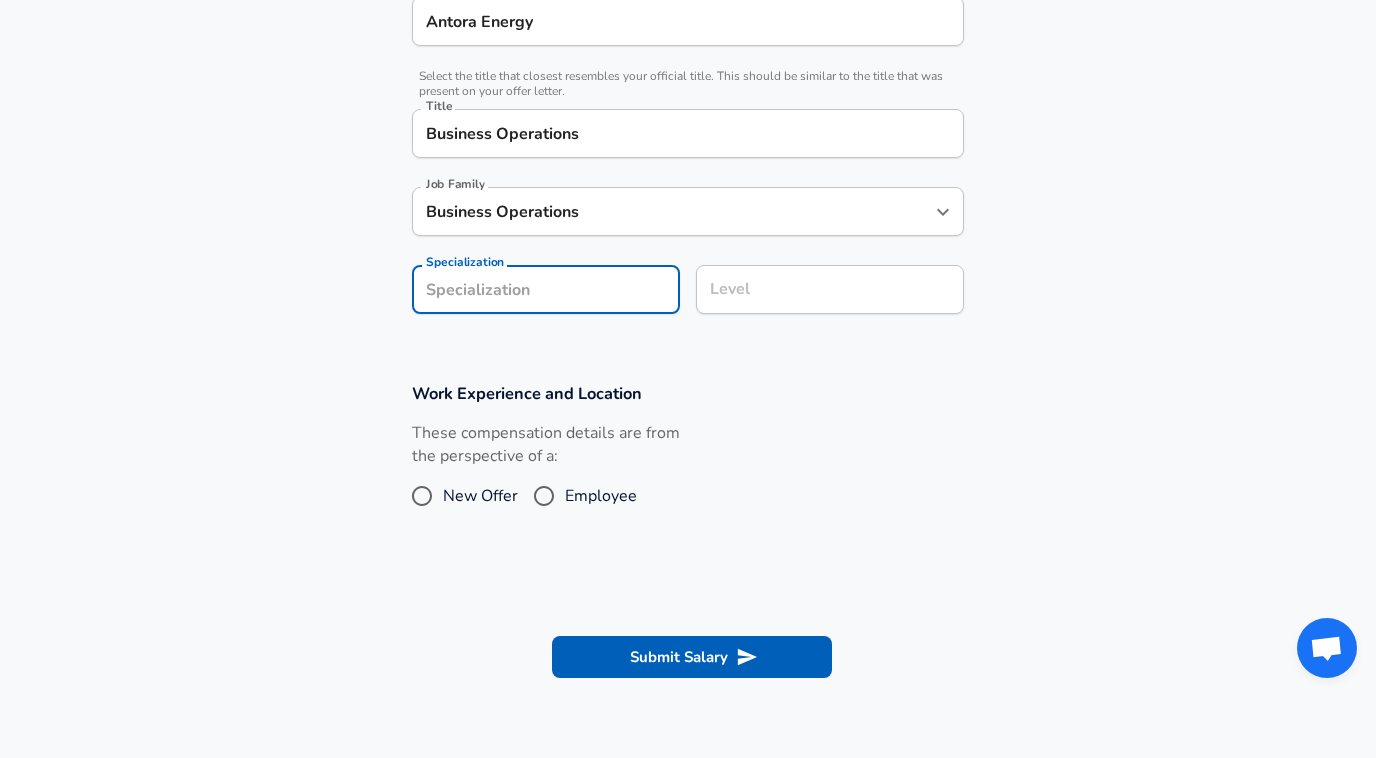 click on "Company & Title Information   Enter the company you received your offer from Company Antora Energy Company   Select the title that closest resembles your official title. This should be similar to the title that was present on your offer letter. Title Business Operations Title Job Family Business Operations Job Family Specialization Specialization Level Level" at bounding box center [688, 134] 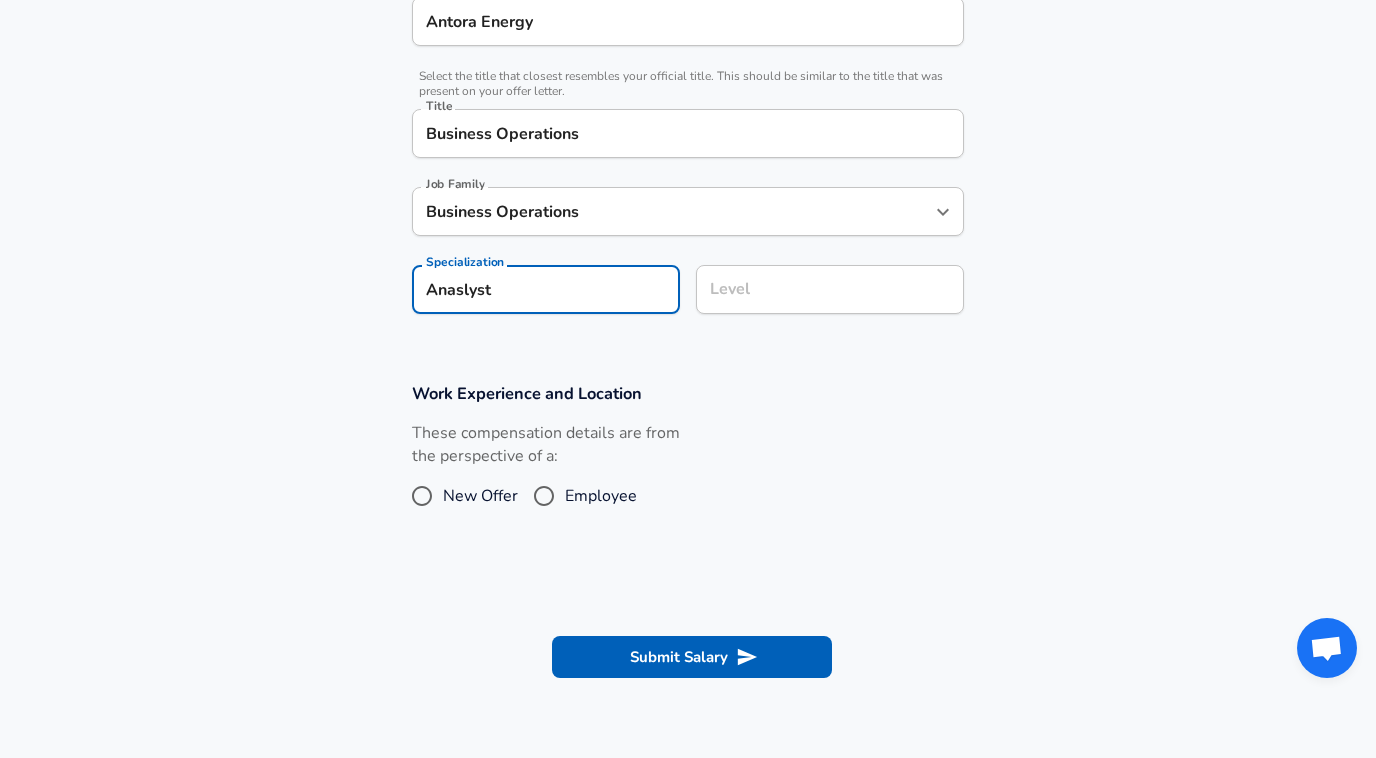 type on "Anaslyst" 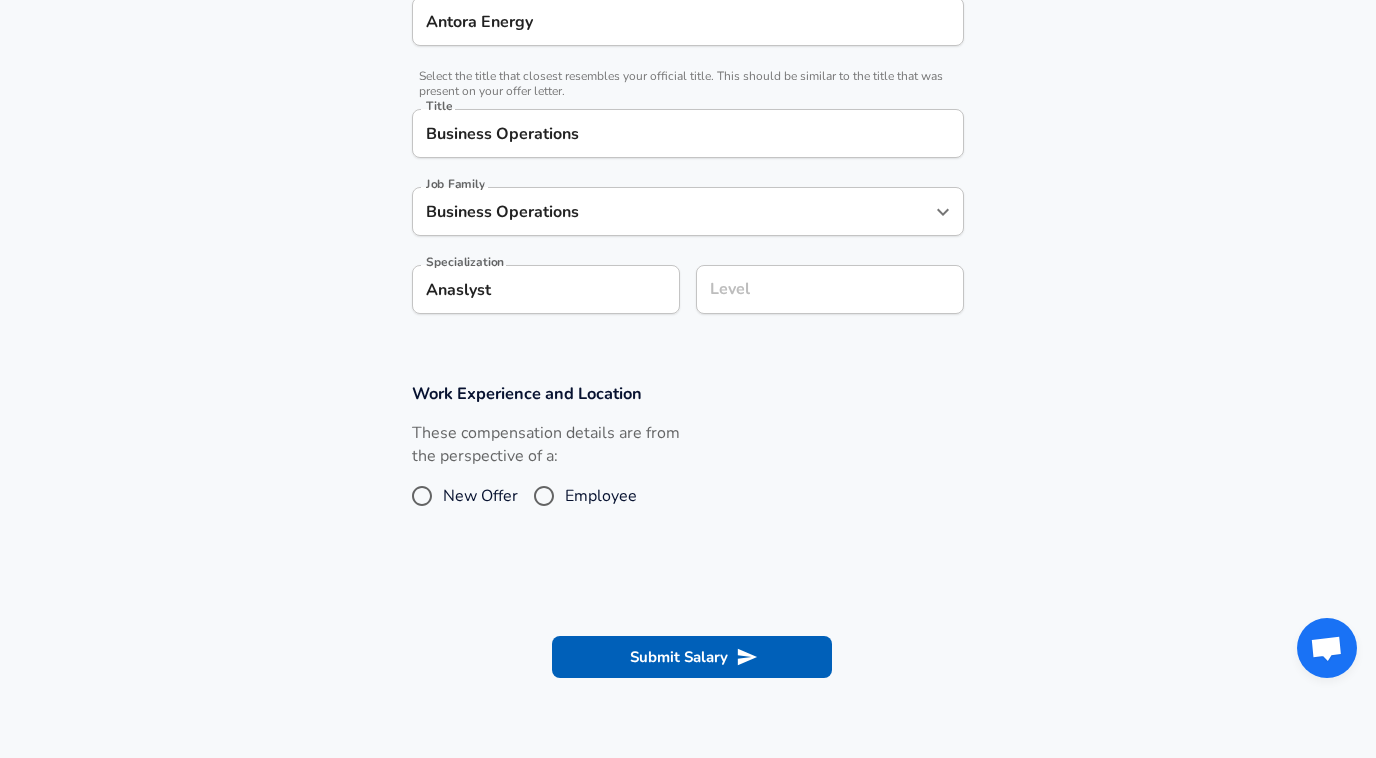 click on "Work Experience and Location" at bounding box center (688, 393) 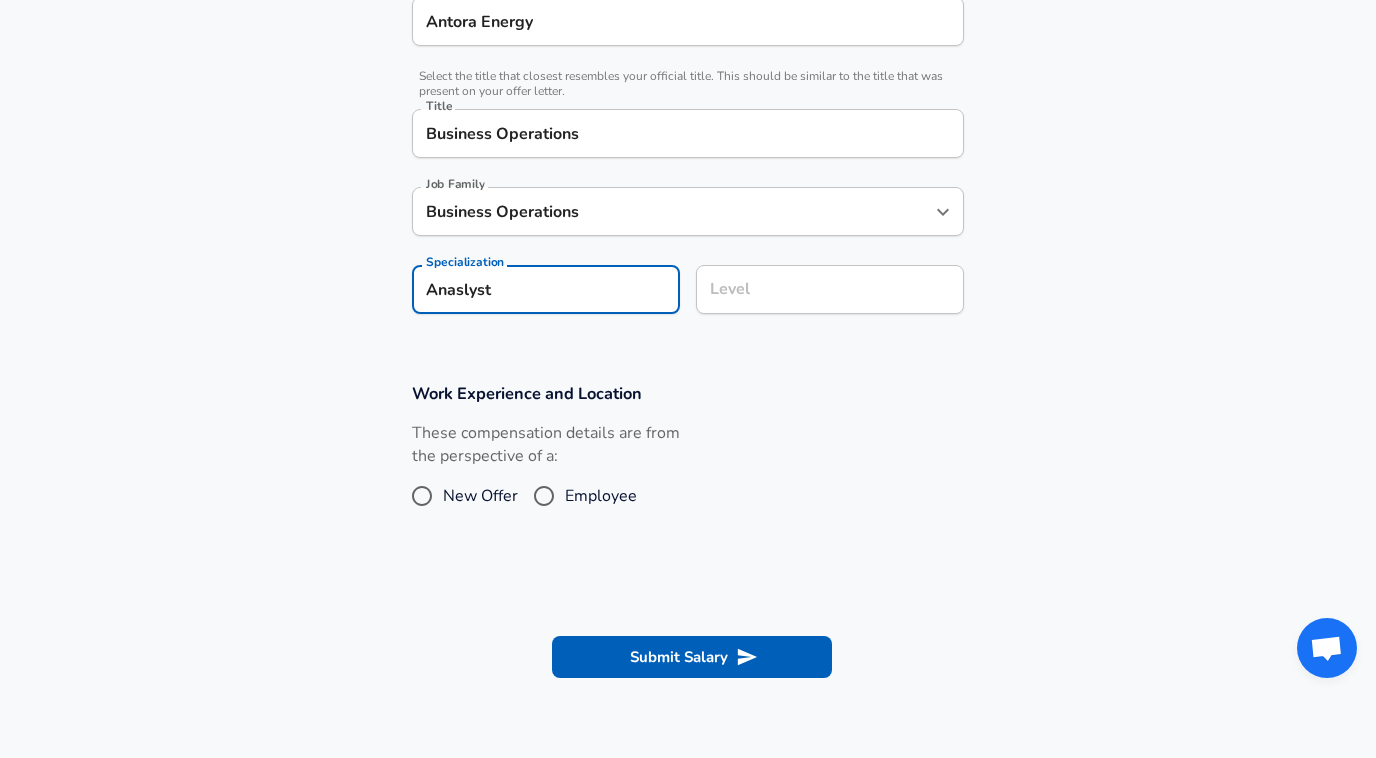 drag, startPoint x: 512, startPoint y: 285, endPoint x: 254, endPoint y: 273, distance: 258.27893 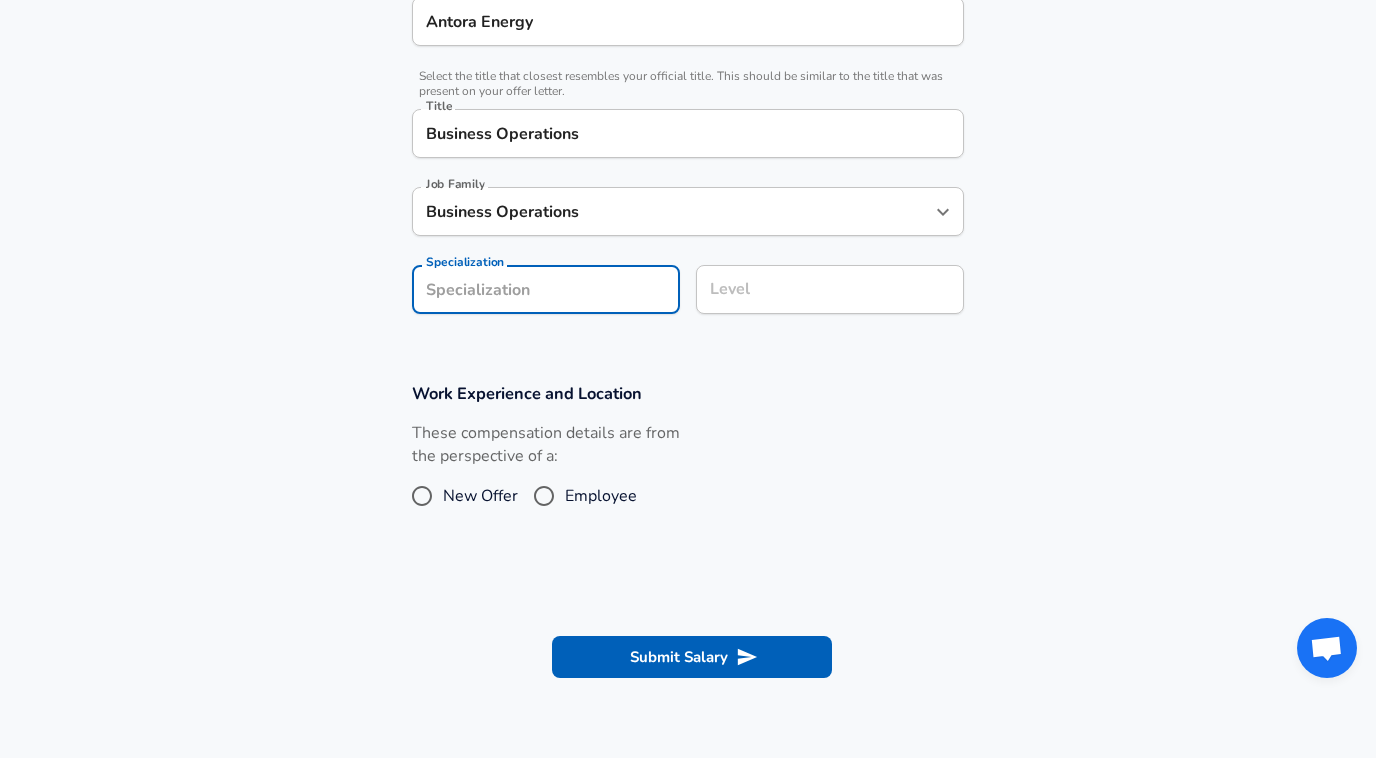 type 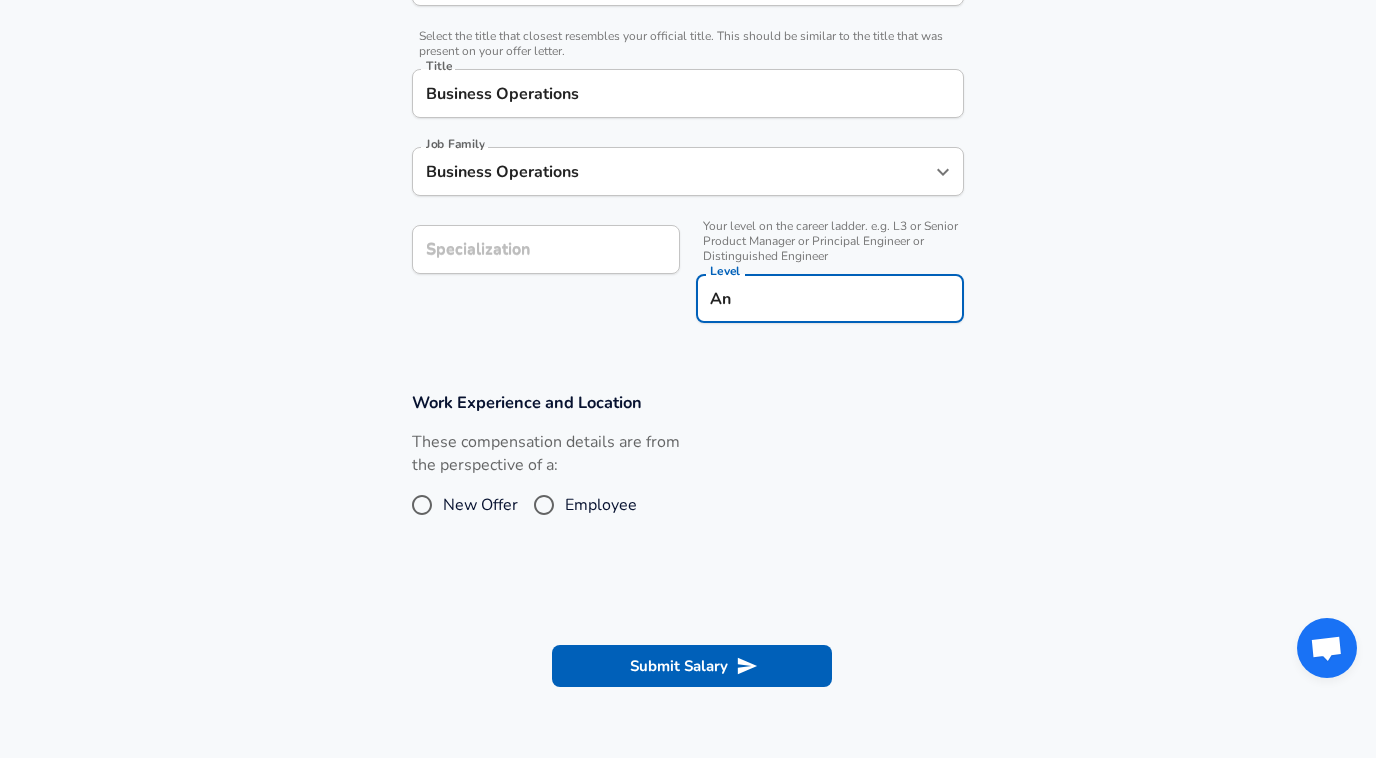 type on "A" 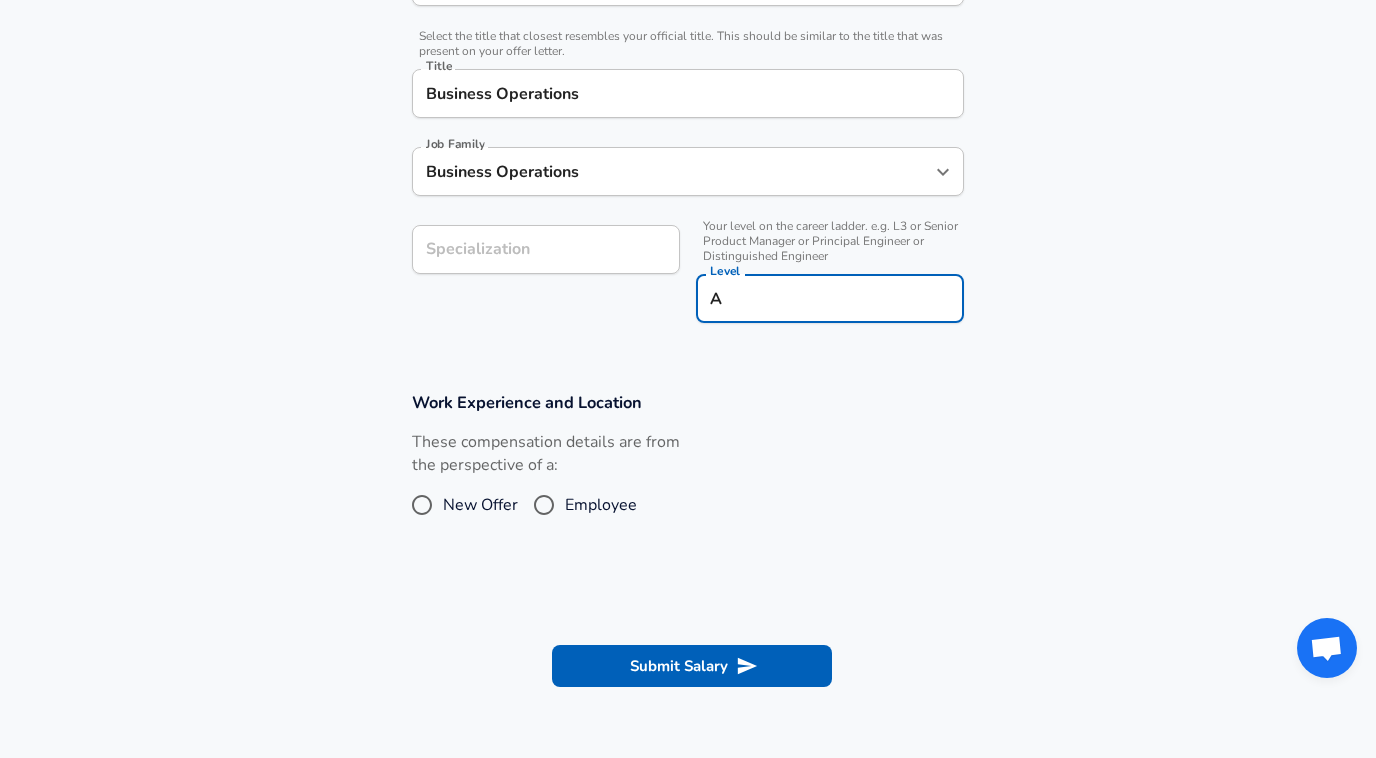 type 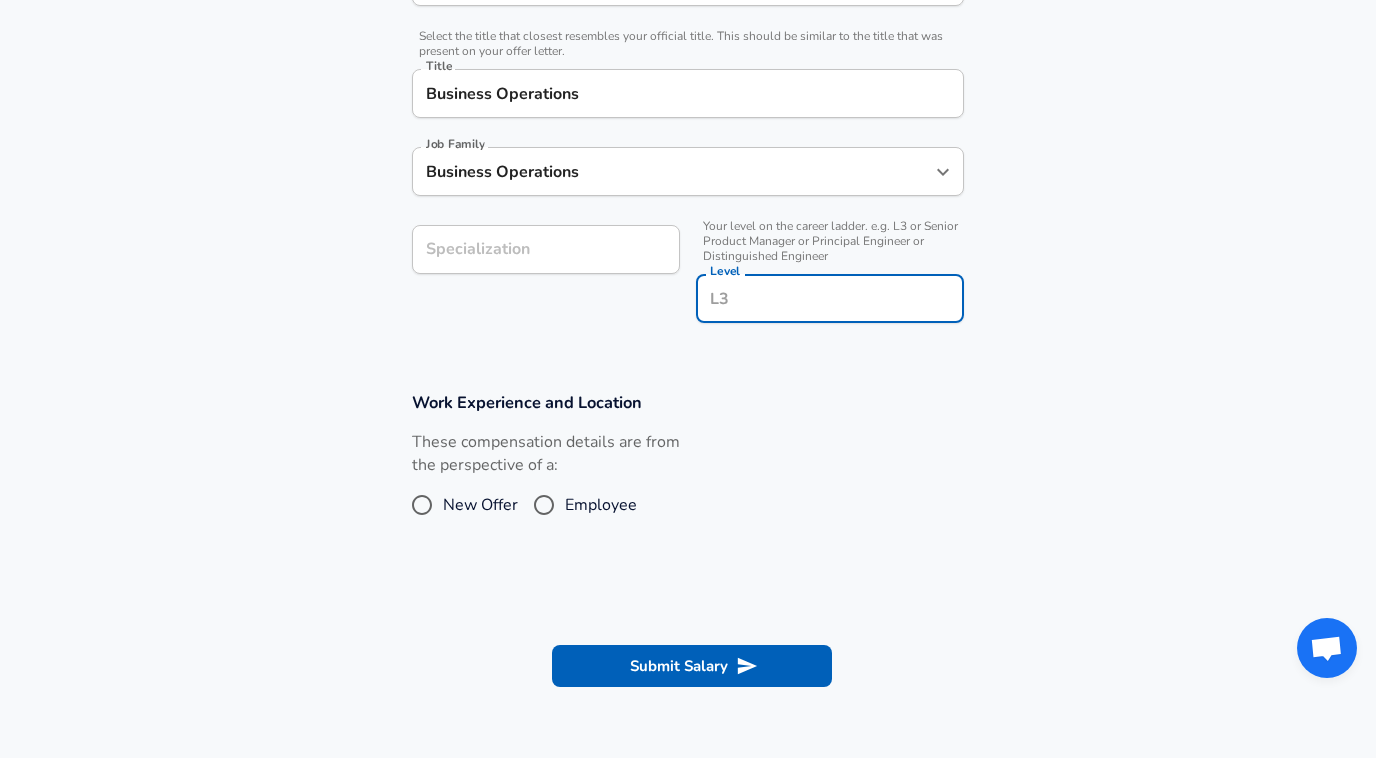 click on "These compensation details are from the perspective of a:" at bounding box center [546, 454] 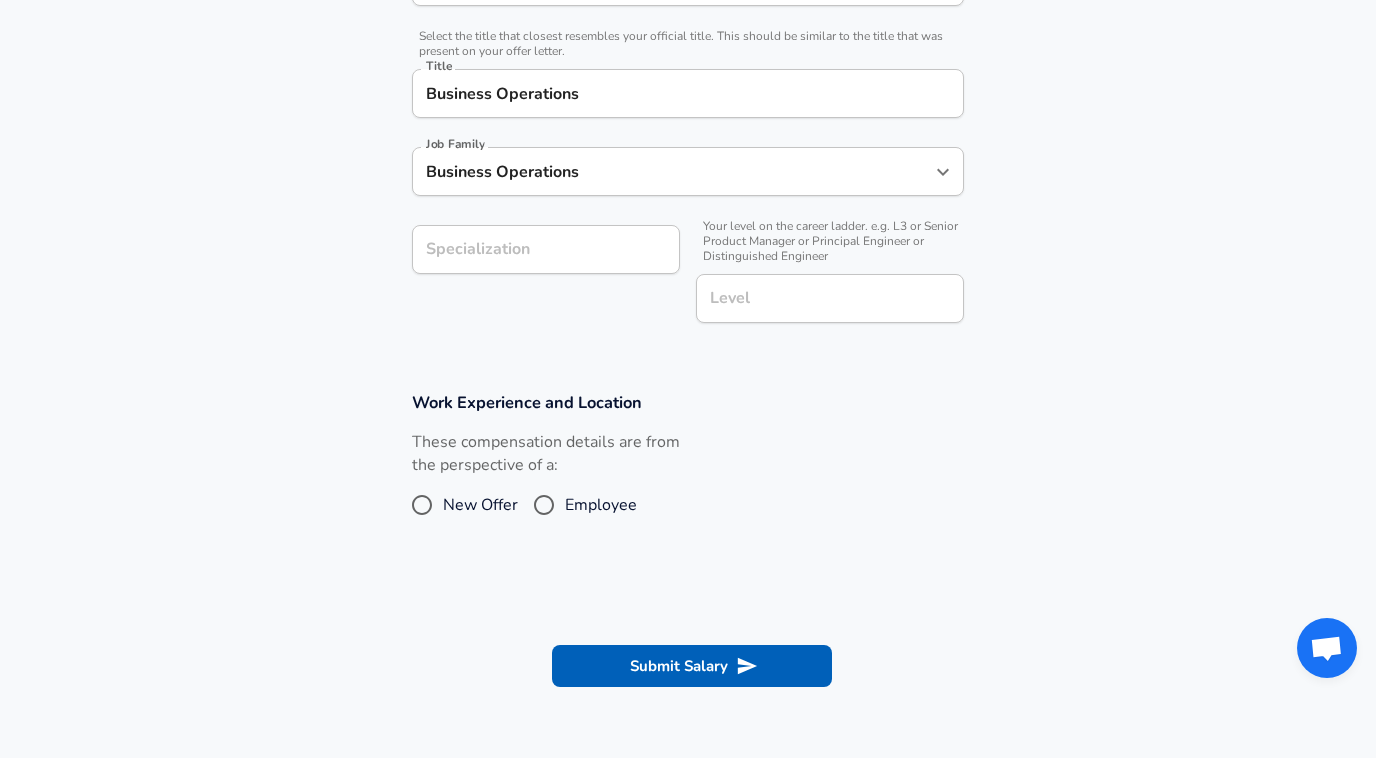 click on "New Offer" at bounding box center (422, 505) 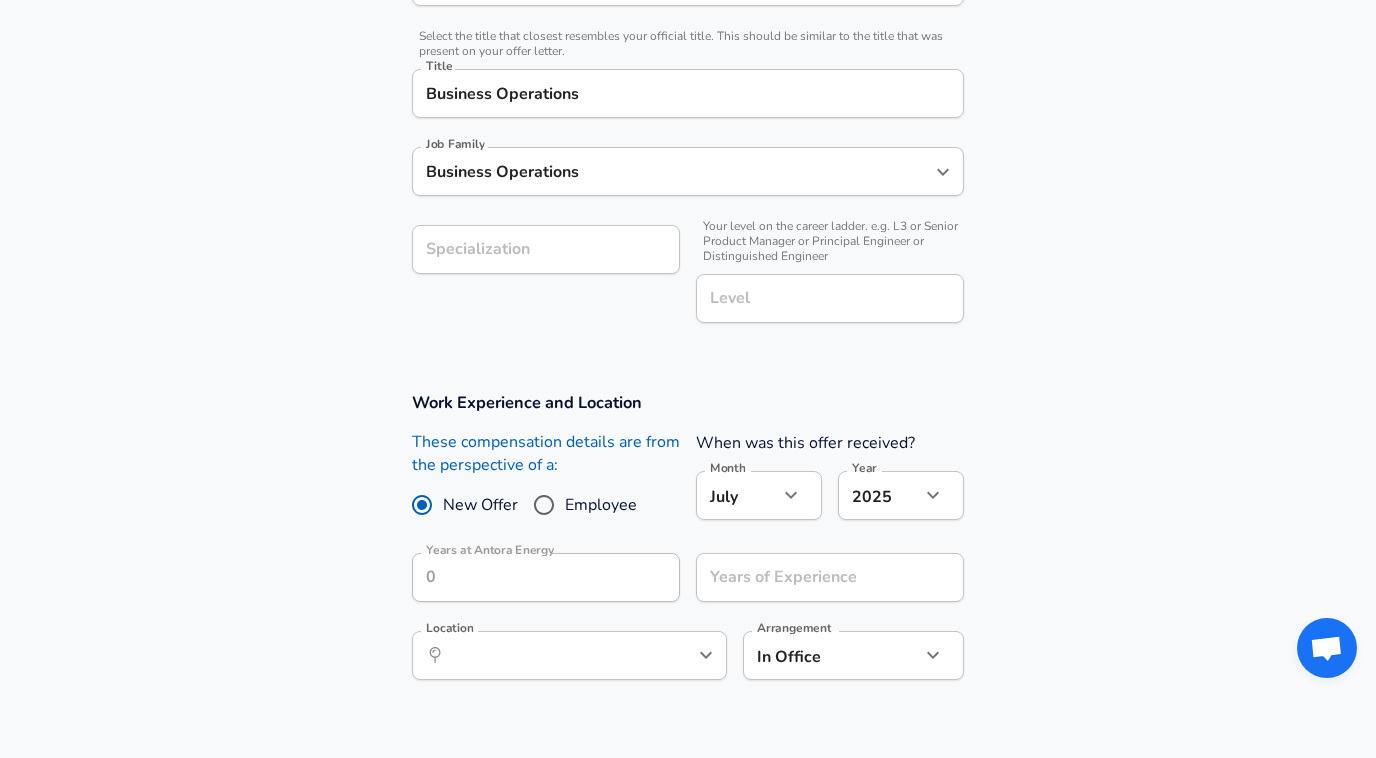 scroll, scrollTop: 565, scrollLeft: 0, axis: vertical 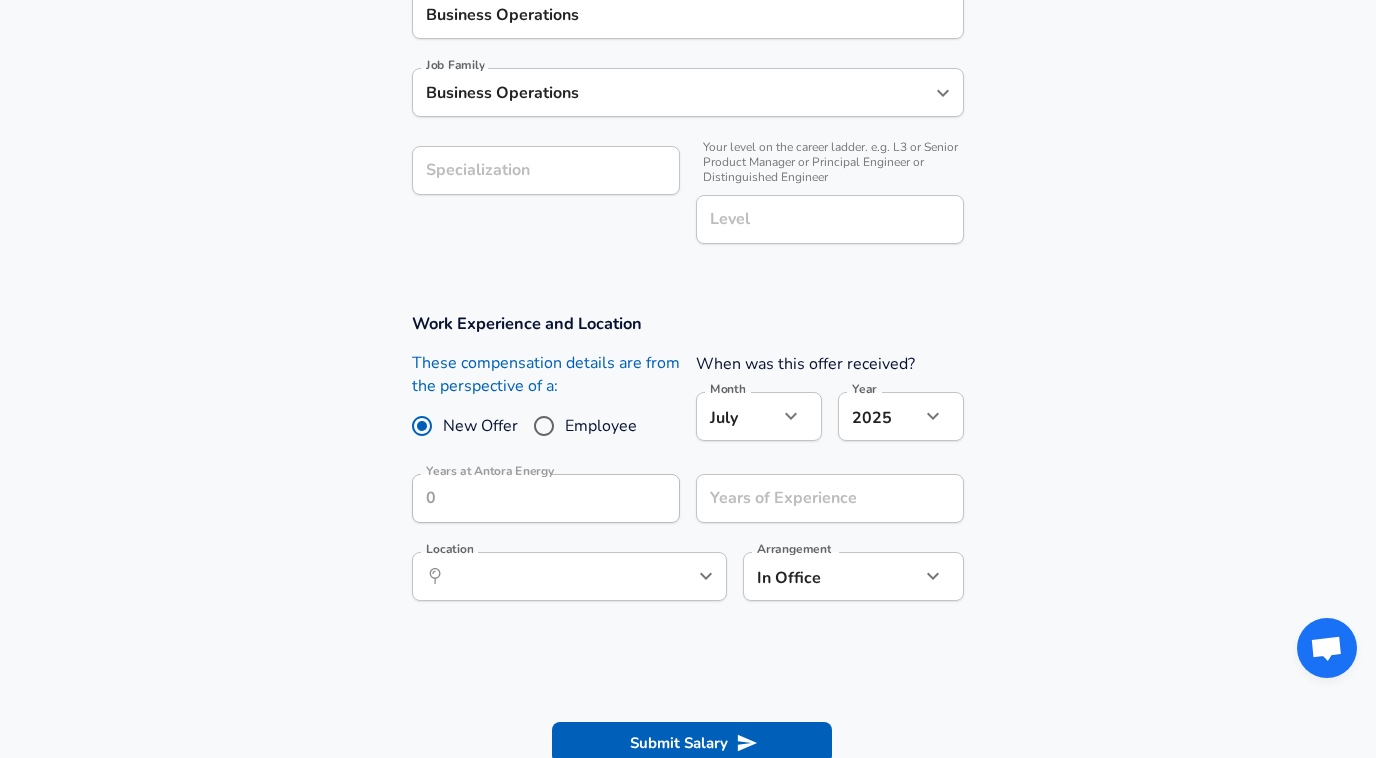 click 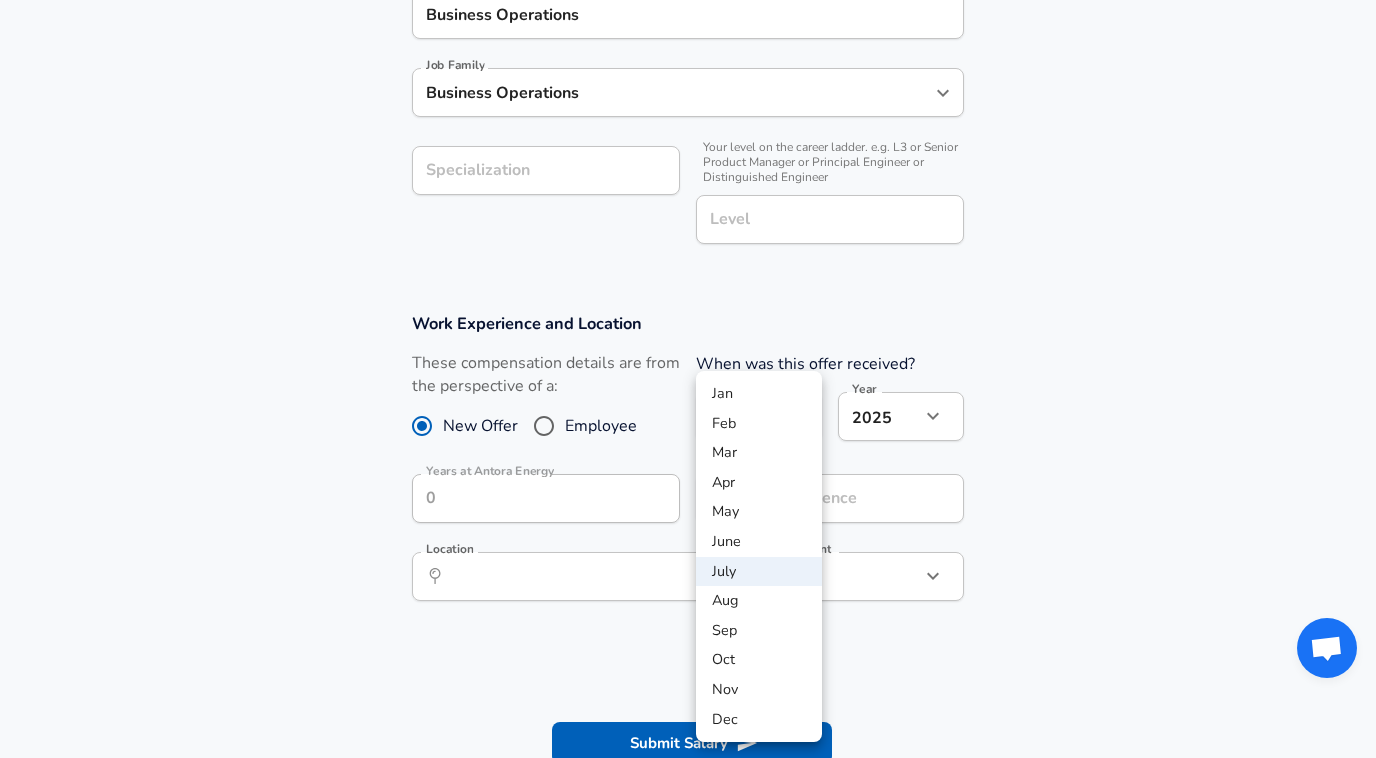 click on "June" at bounding box center (759, 542) 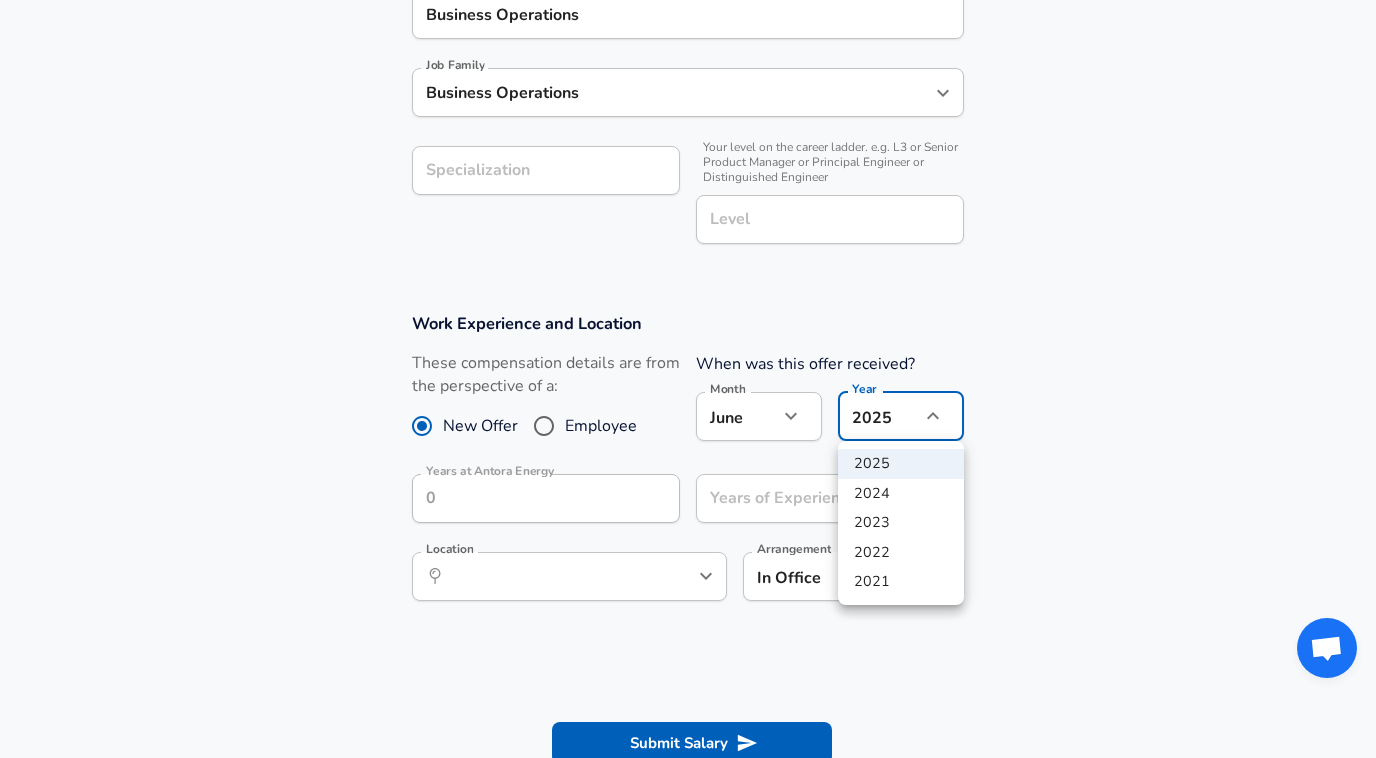click on "We value your privacy We use cookies to enhance your browsing experience, serve personalized ads or content, and analyze our traffic. By clicking "Accept All", you consent to our use of cookies. Customize    Accept All   Customize Consent Preferences   We use cookies to help you navigate efficiently and perform certain functions. You will find detailed information about all cookies under each consent category below. The cookies that are categorized as "Necessary" are stored on your browser as they are essential for enabling the basic functionalities of the site. ...  Show more Necessary Always Active Necessary cookies are required to enable the basic features of this site, such as providing secure log-in or adjusting your consent preferences. These cookies do not store any personally identifiable data. Cookie _GRECAPTCHA Duration 5 months 27 days Description Google Recaptcha service sets this cookie to identify bots to protect the website against malicious spam attacks. Cookie __stripe_mid Duration 1 year MR" at bounding box center [688, -186] 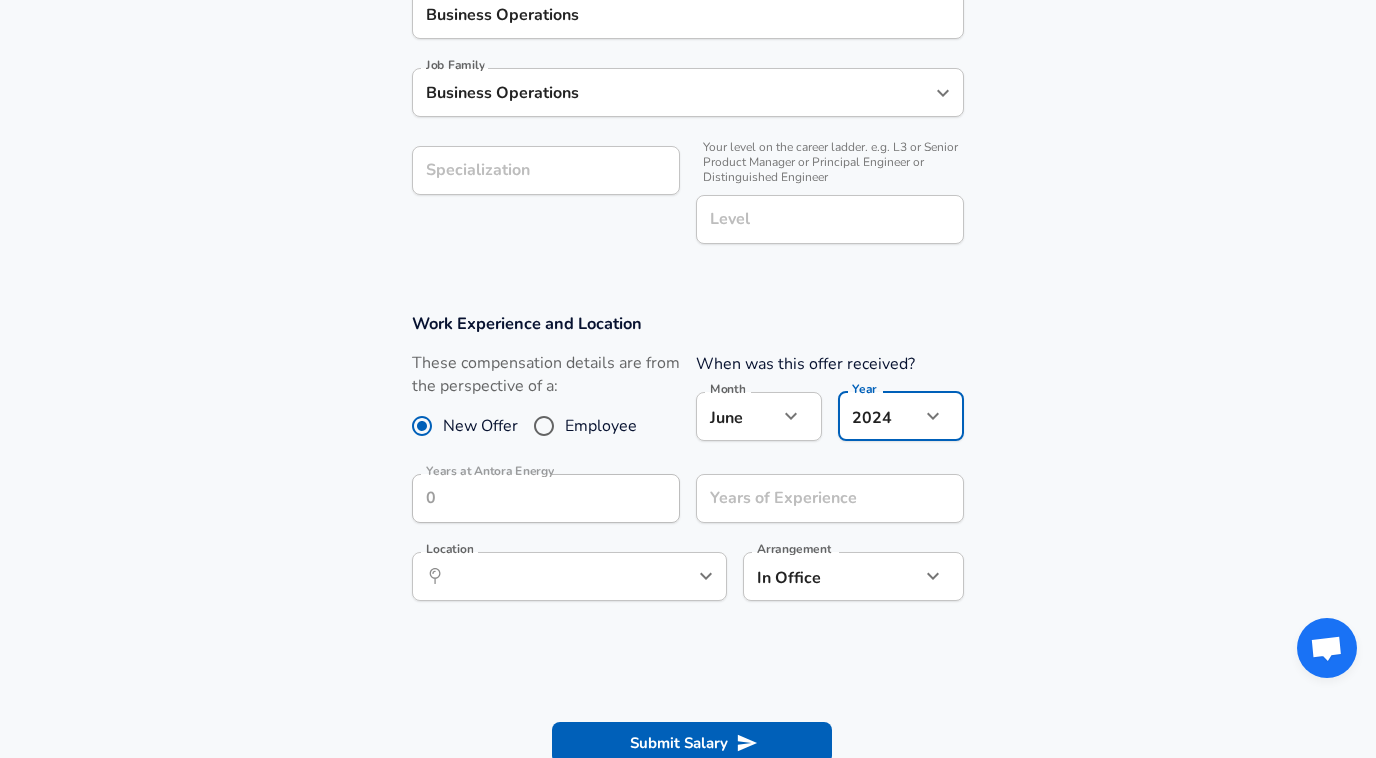 click at bounding box center [791, 416] 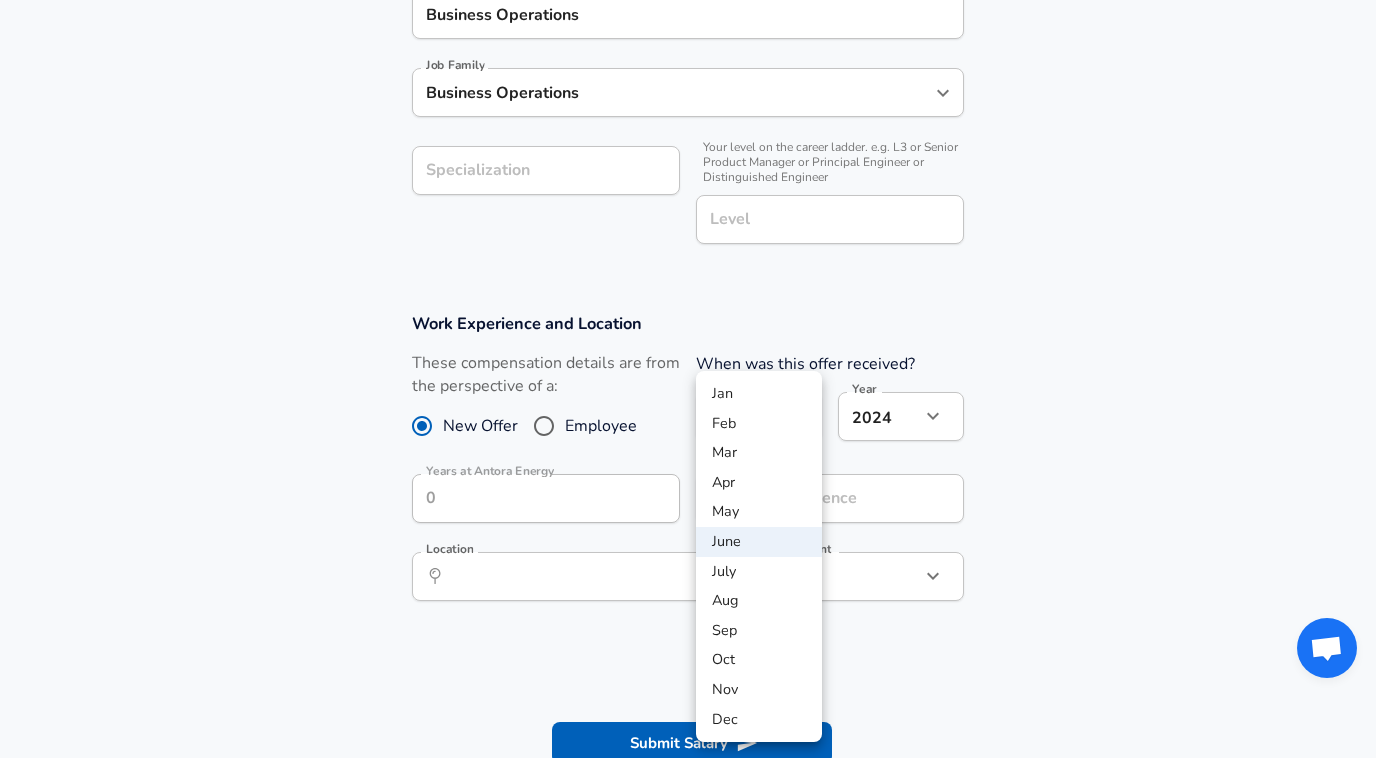 click on "May" at bounding box center (759, 512) 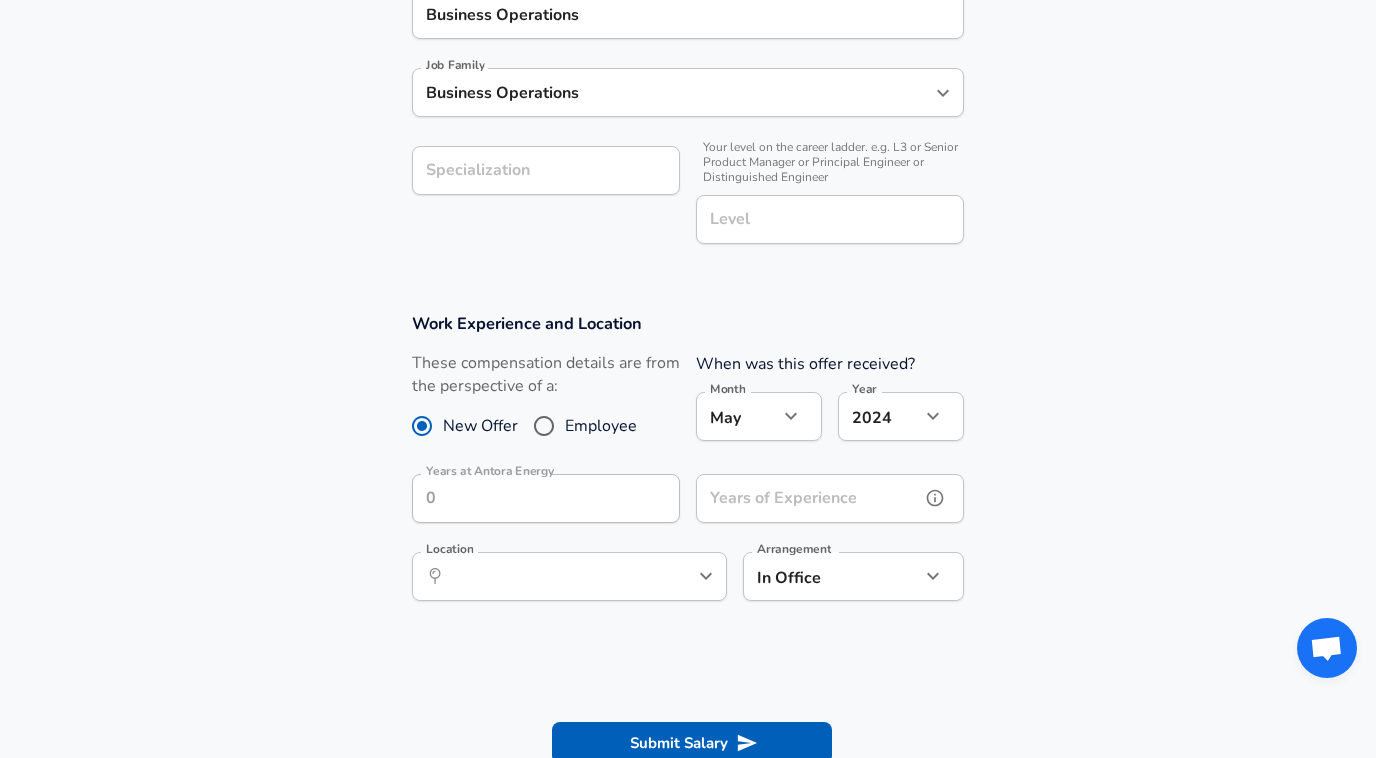 click on "Years of Experience" at bounding box center [808, 498] 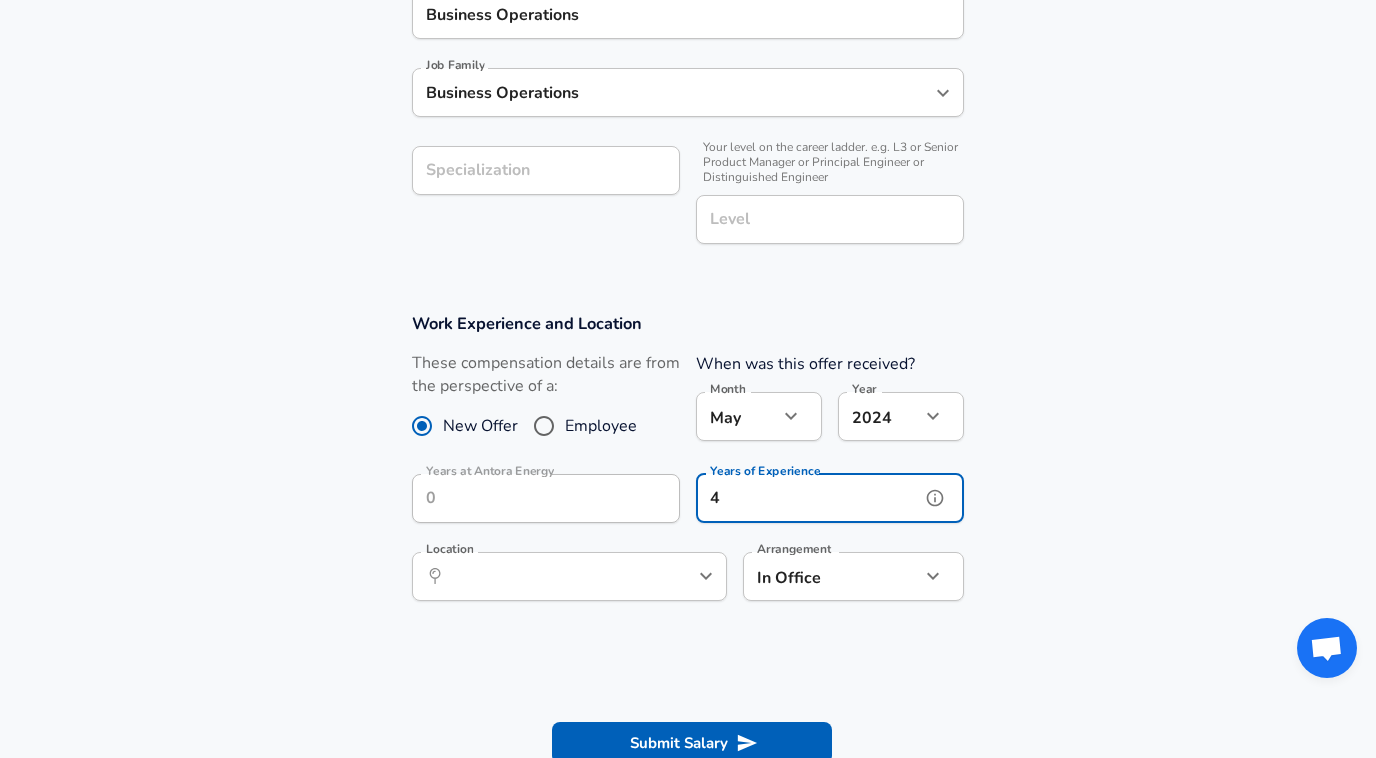 type on "4" 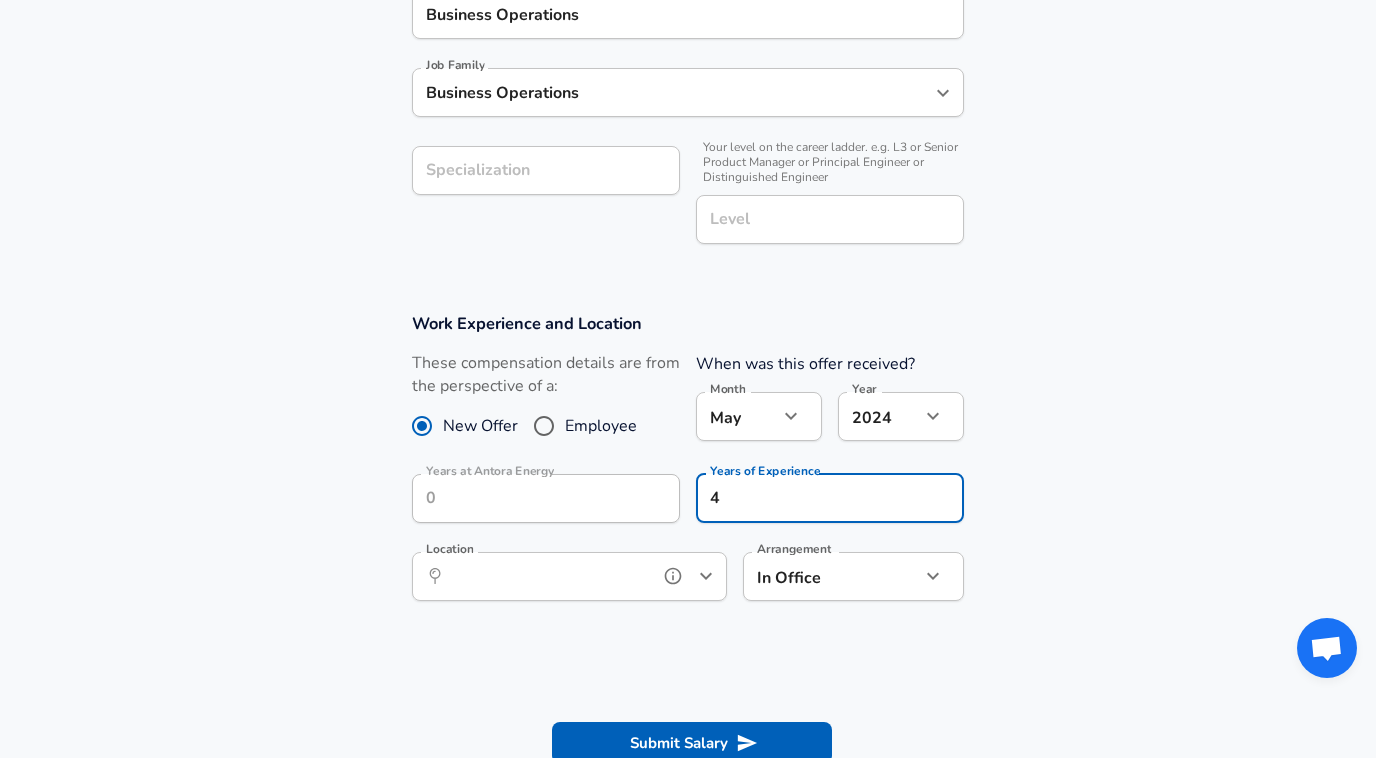 click on "Location" at bounding box center [547, 576] 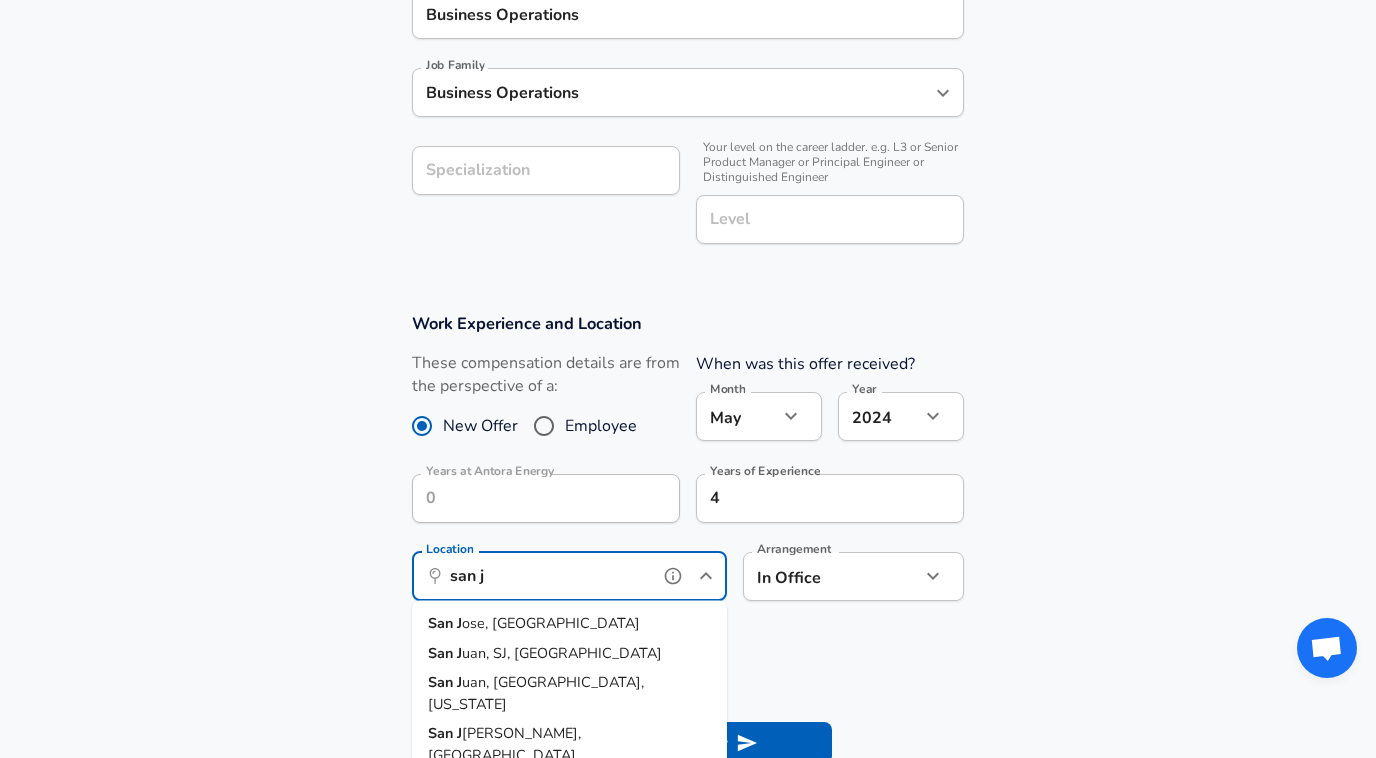 click on "[GEOGRAPHIC_DATA], [GEOGRAPHIC_DATA]" at bounding box center [569, 624] 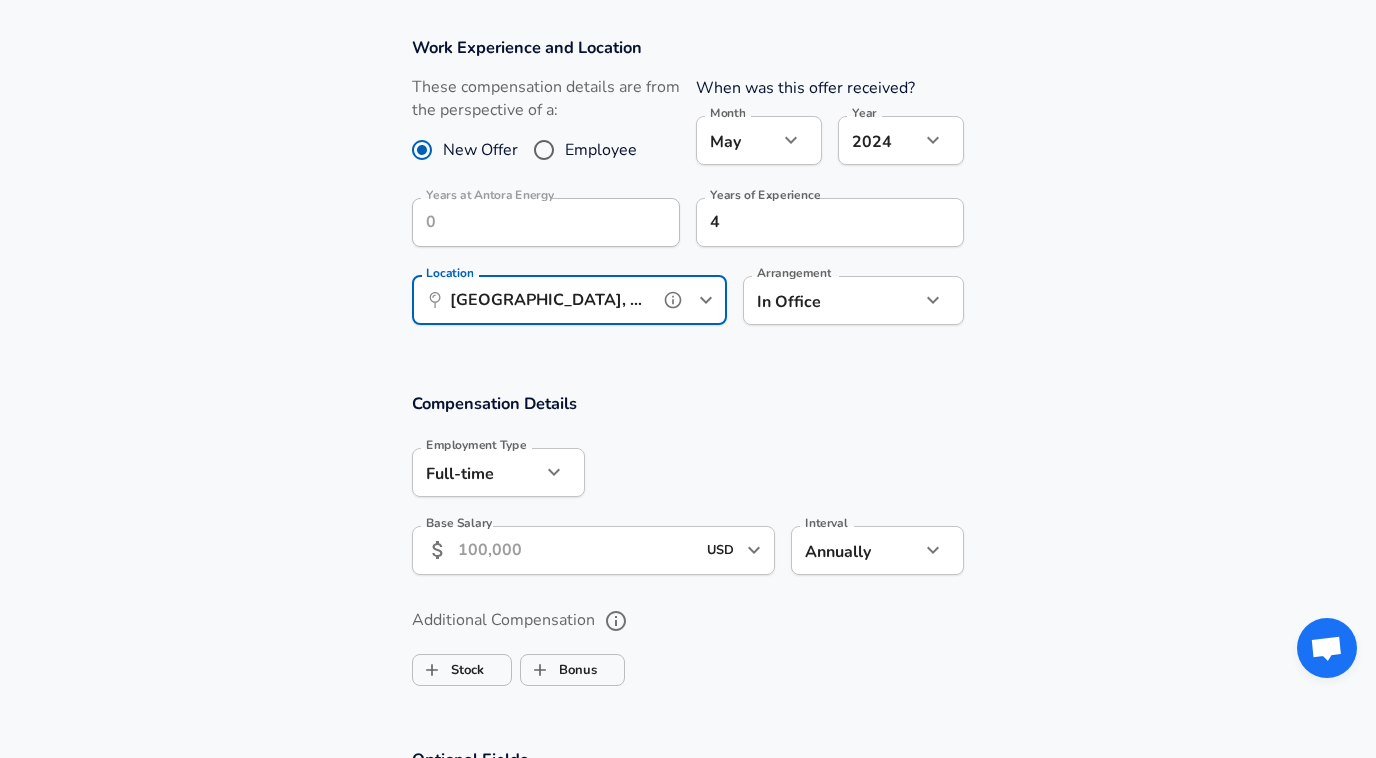 scroll, scrollTop: 865, scrollLeft: 0, axis: vertical 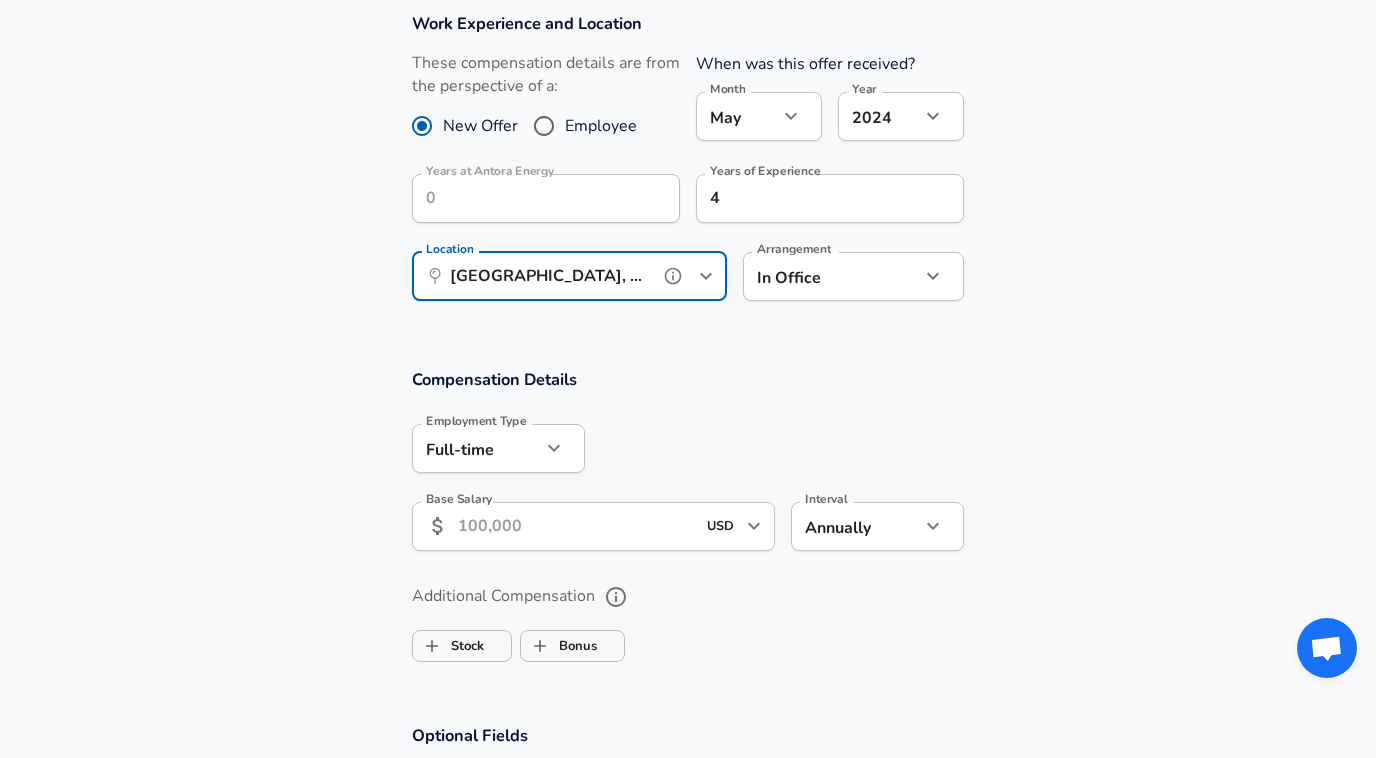 type on "[GEOGRAPHIC_DATA], [GEOGRAPHIC_DATA]" 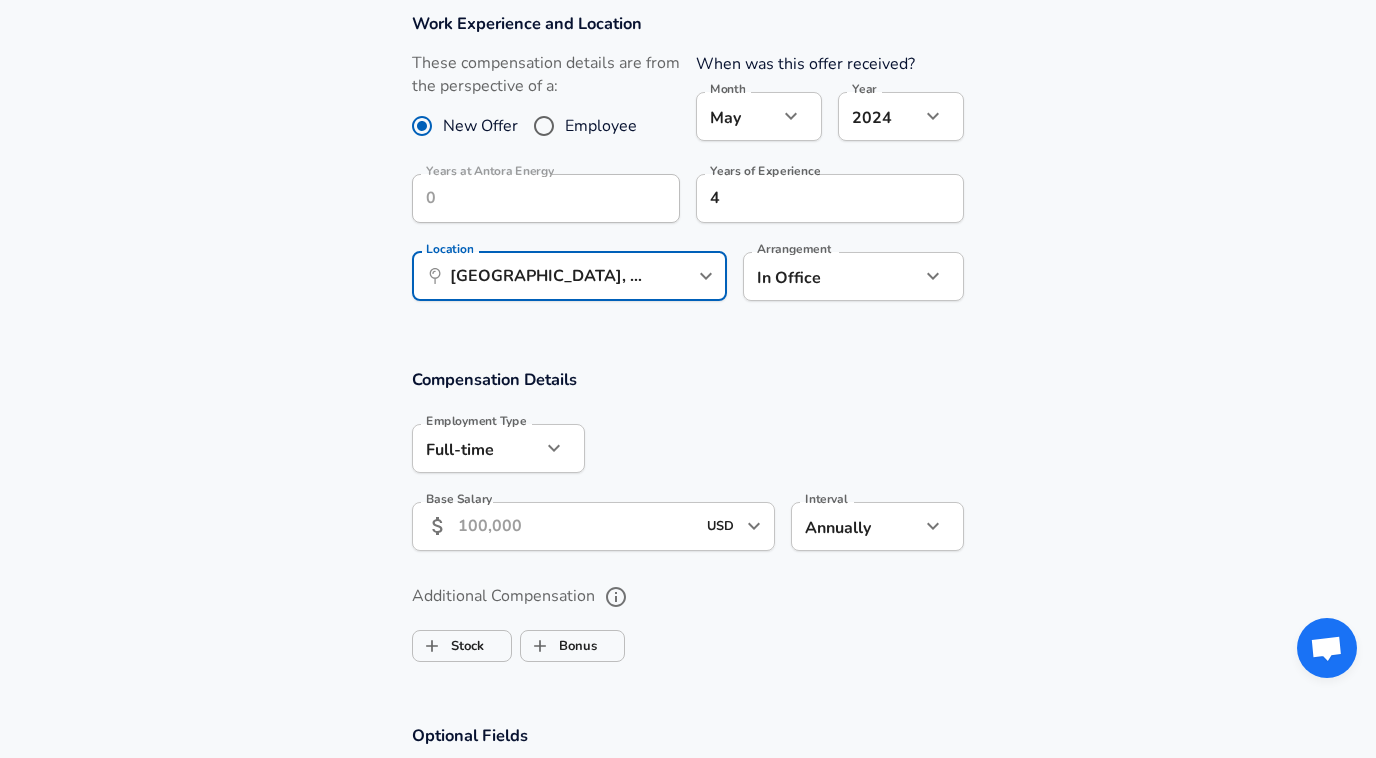 click 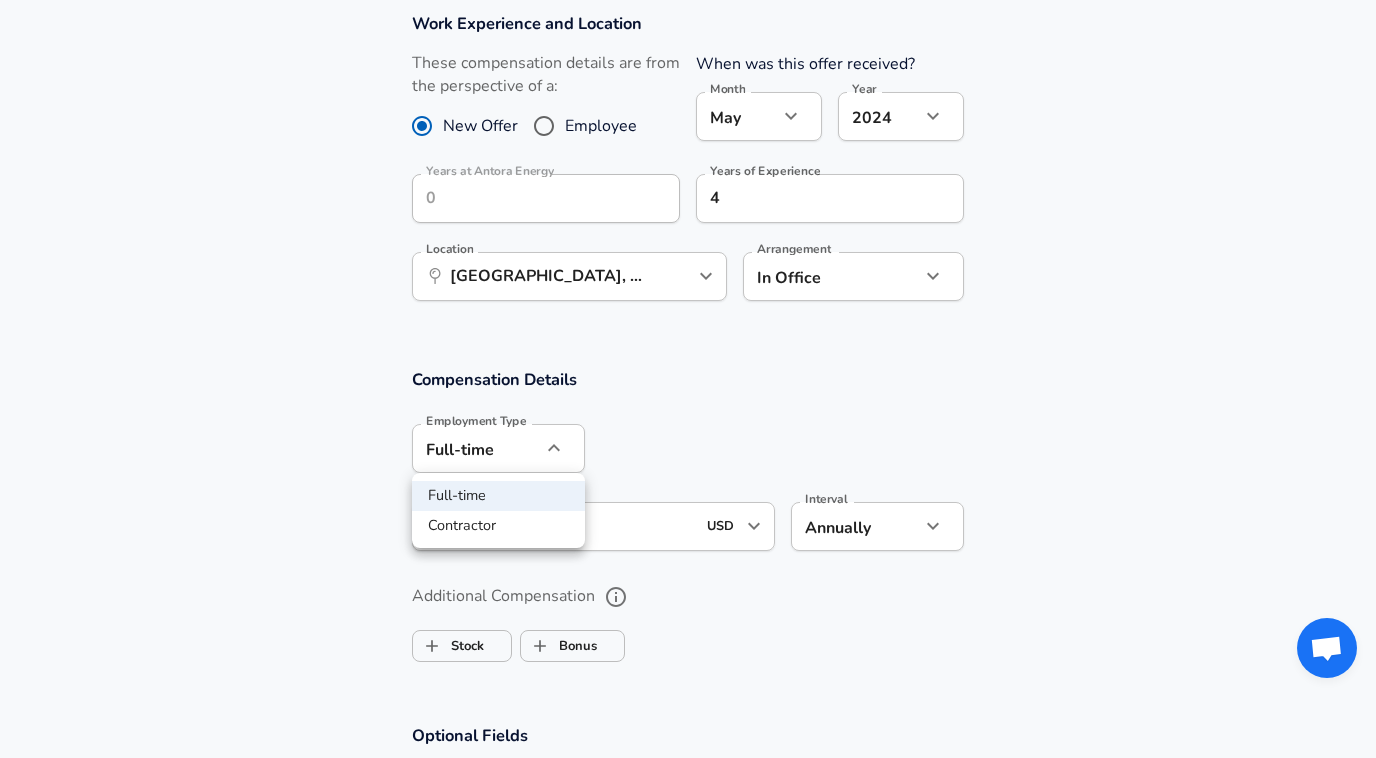 click at bounding box center (688, 379) 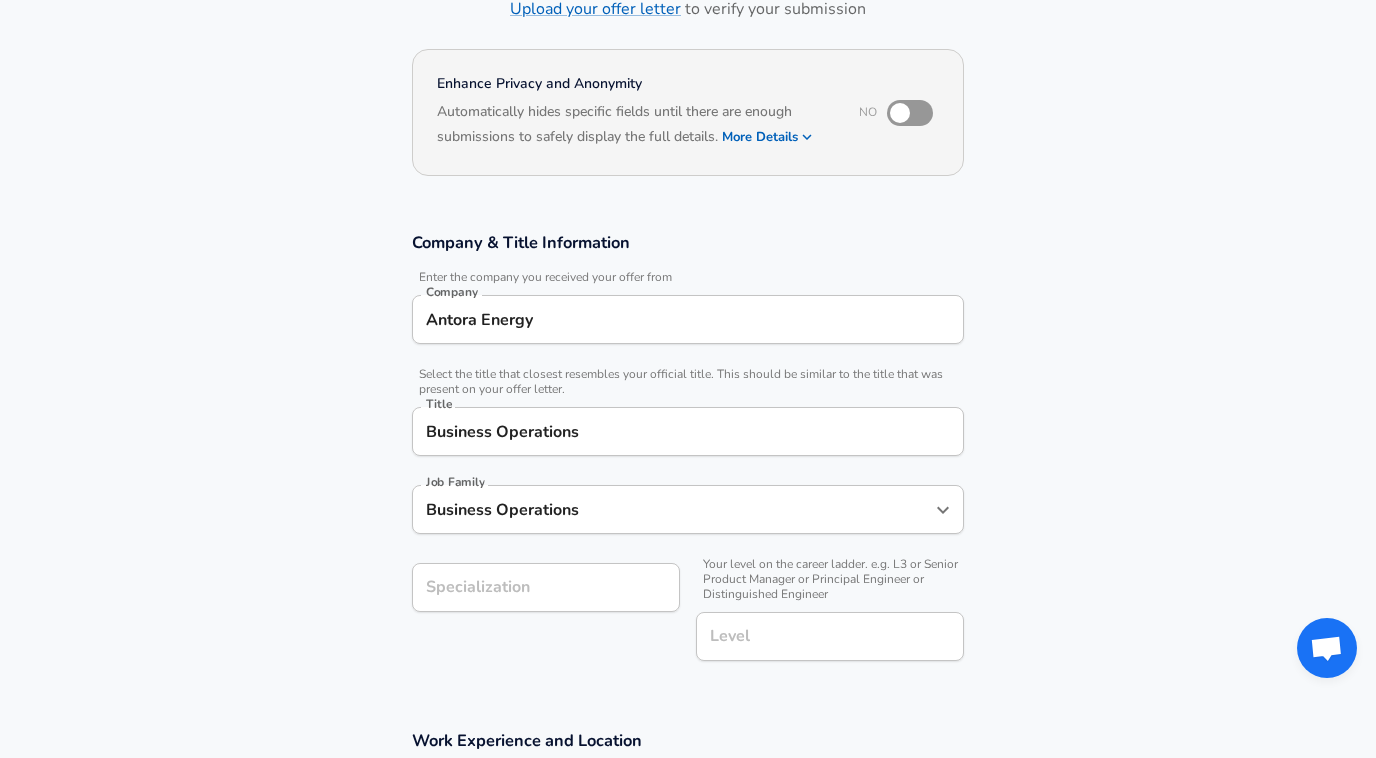 scroll, scrollTop: 0, scrollLeft: 0, axis: both 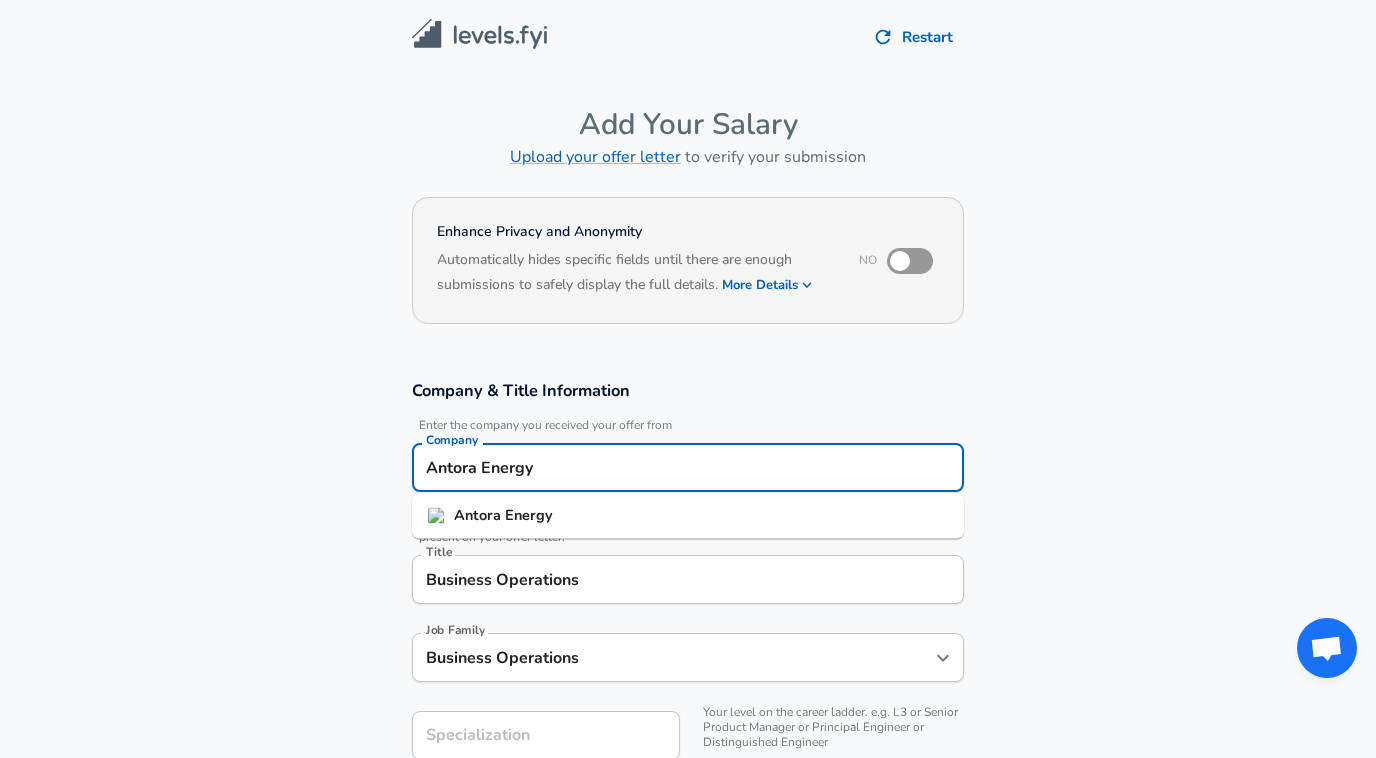click on "Antora Energy" at bounding box center [688, 467] 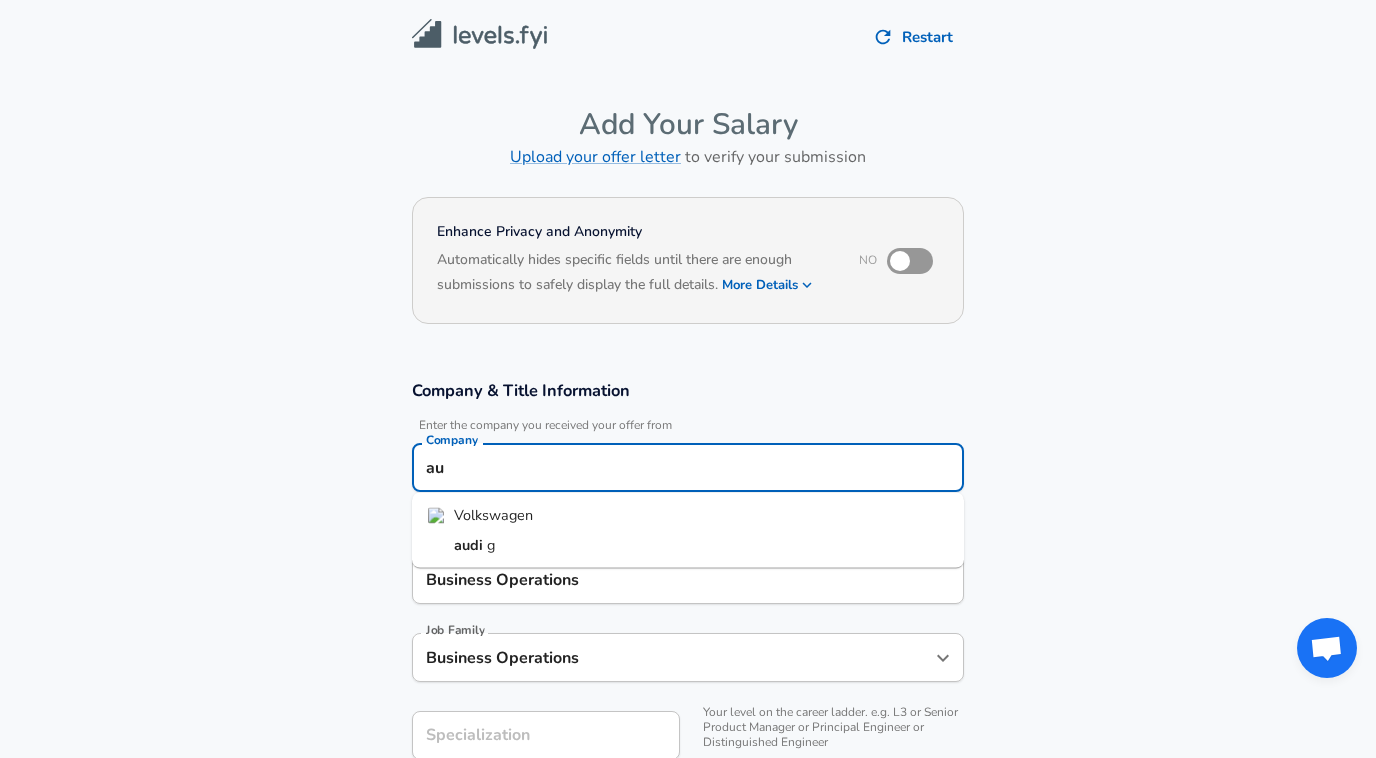 type on "a" 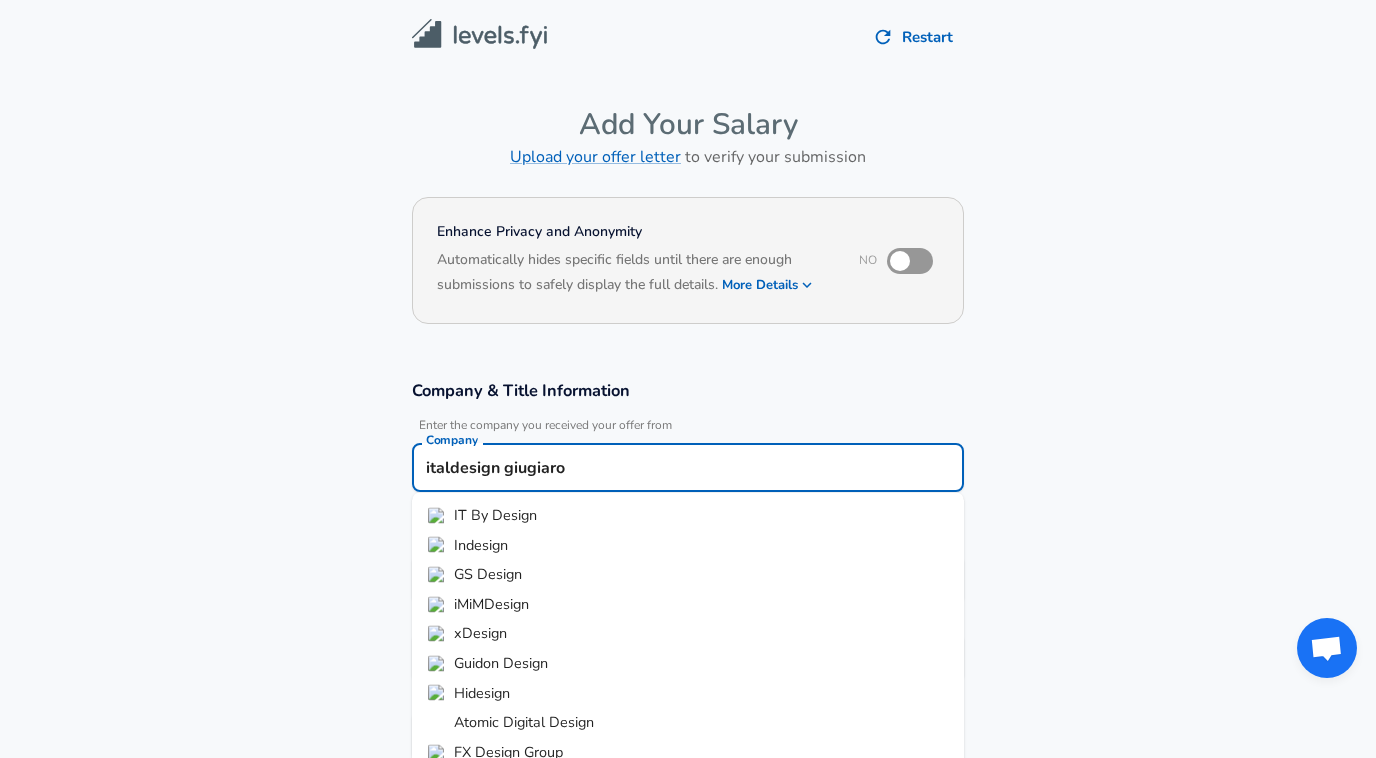 scroll, scrollTop: 38, scrollLeft: 0, axis: vertical 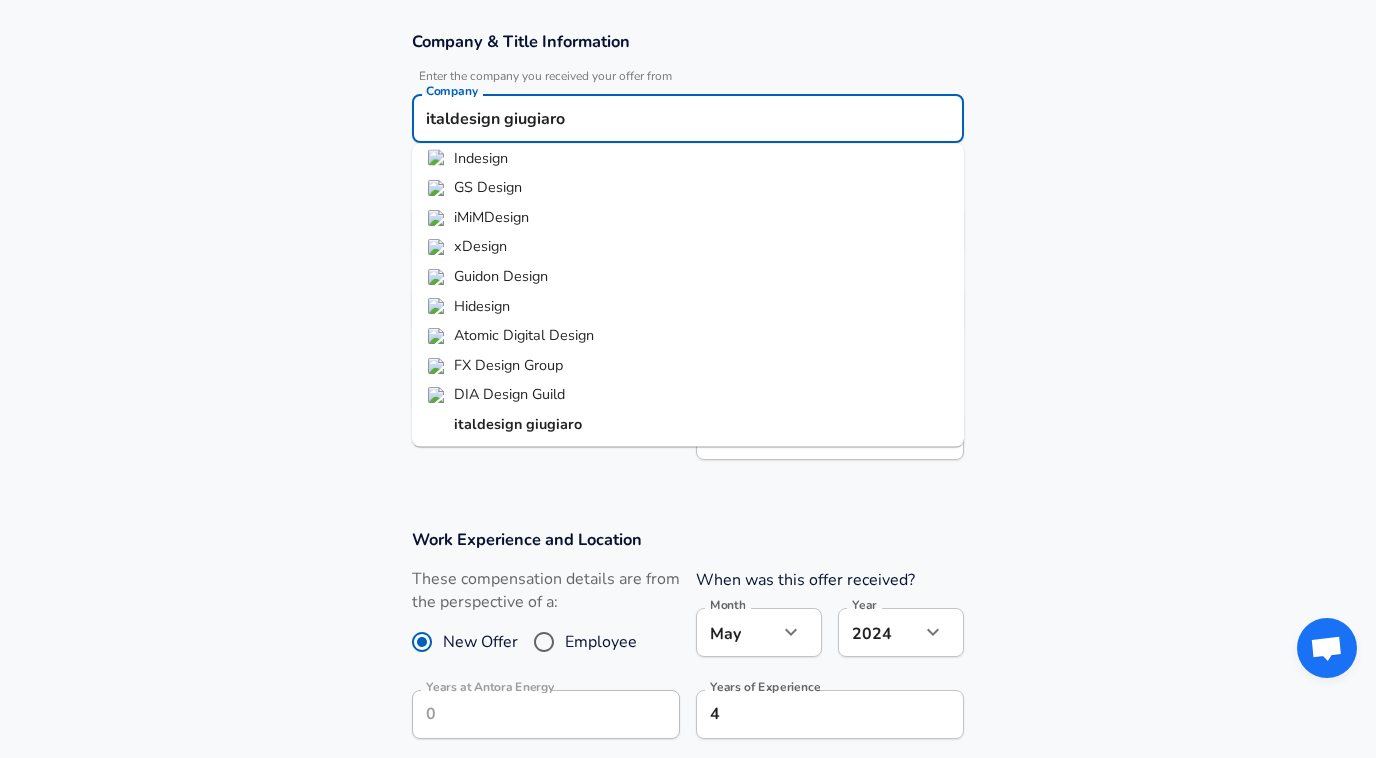 click on "giugiaro" at bounding box center [554, 424] 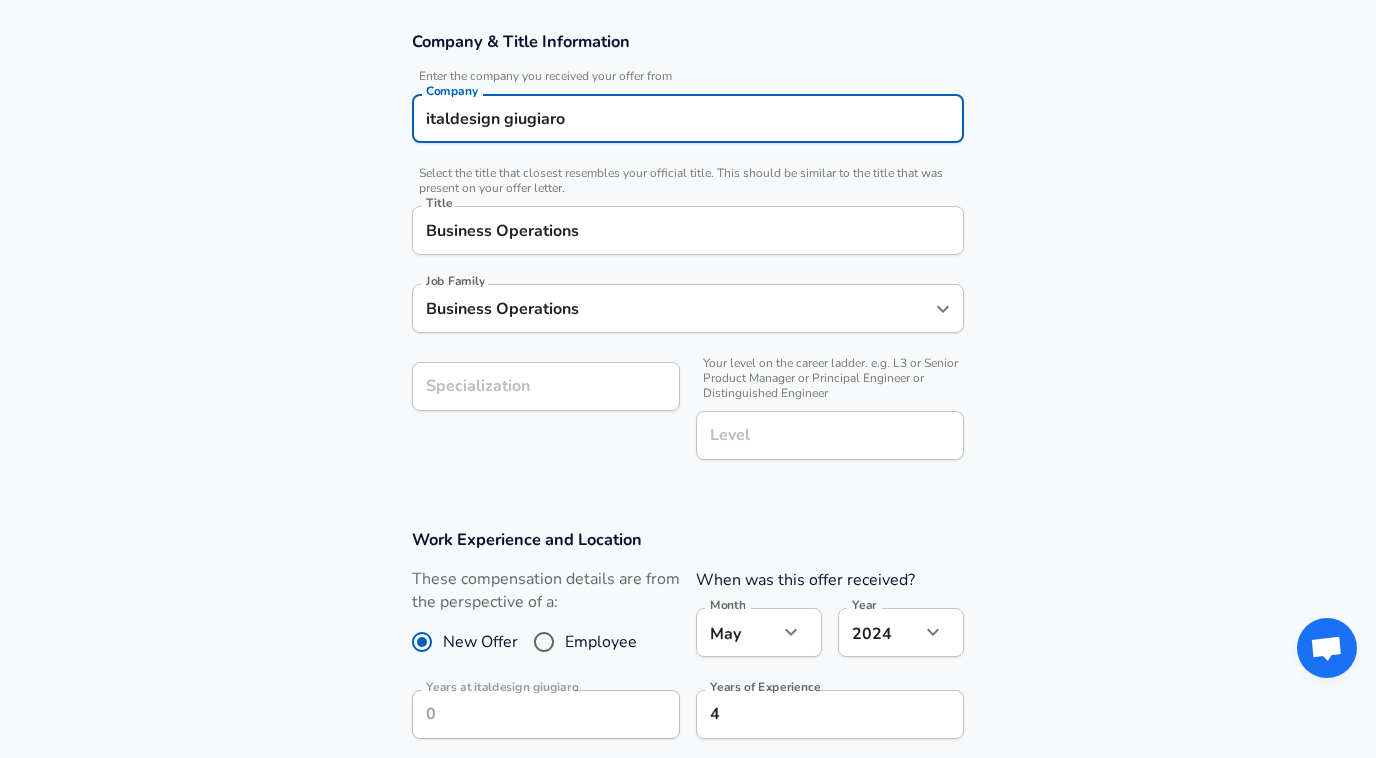 type on "italdesign giugiaro" 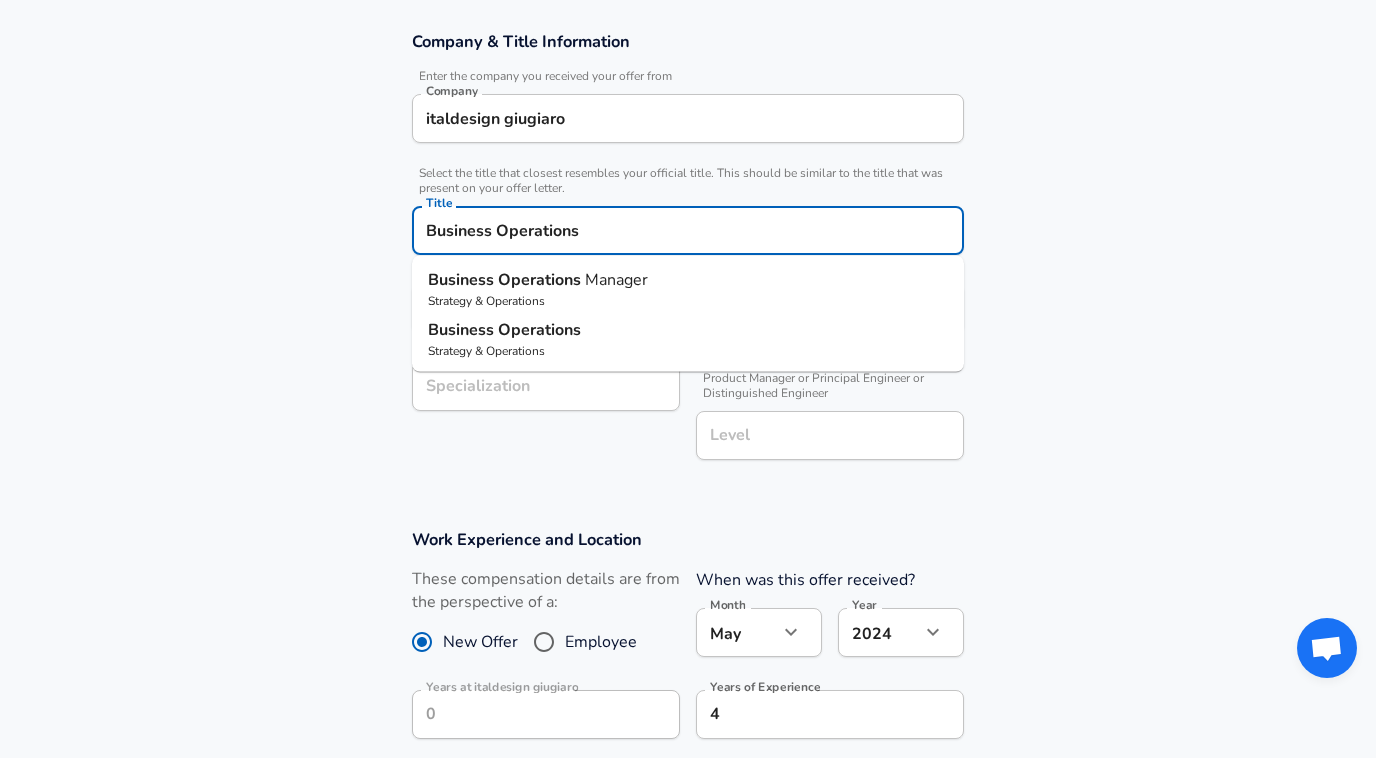 click on "Business Operations" at bounding box center (688, 230) 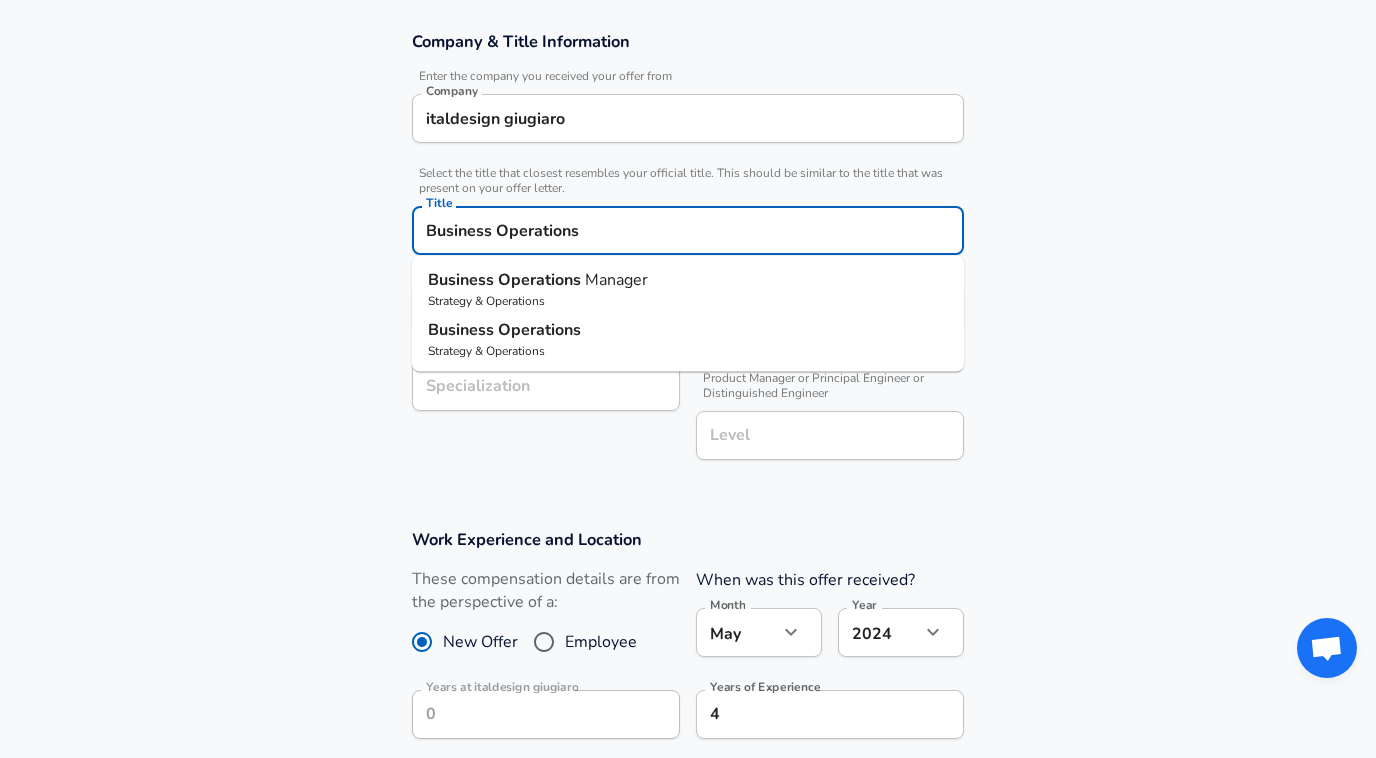 click on "Business Operations" at bounding box center [688, 230] 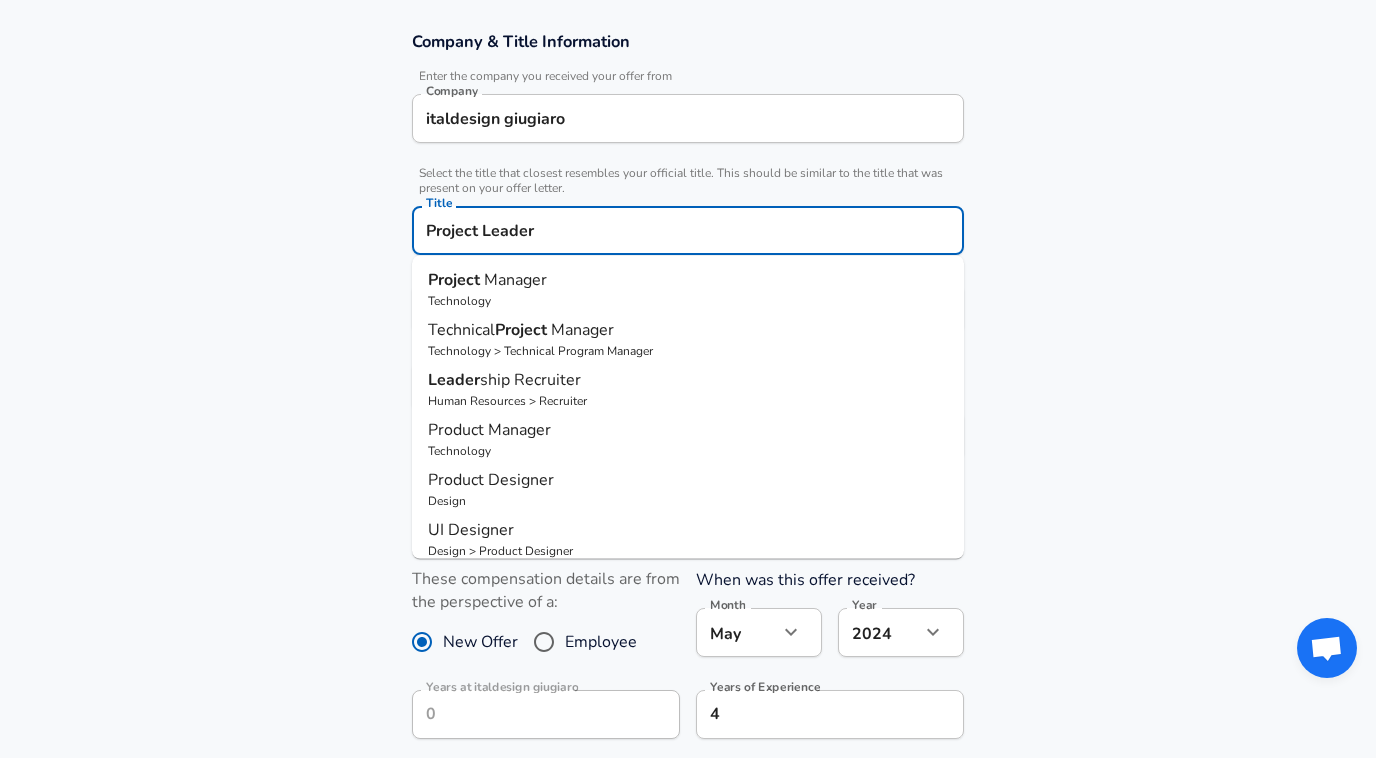 type on "Project Leader" 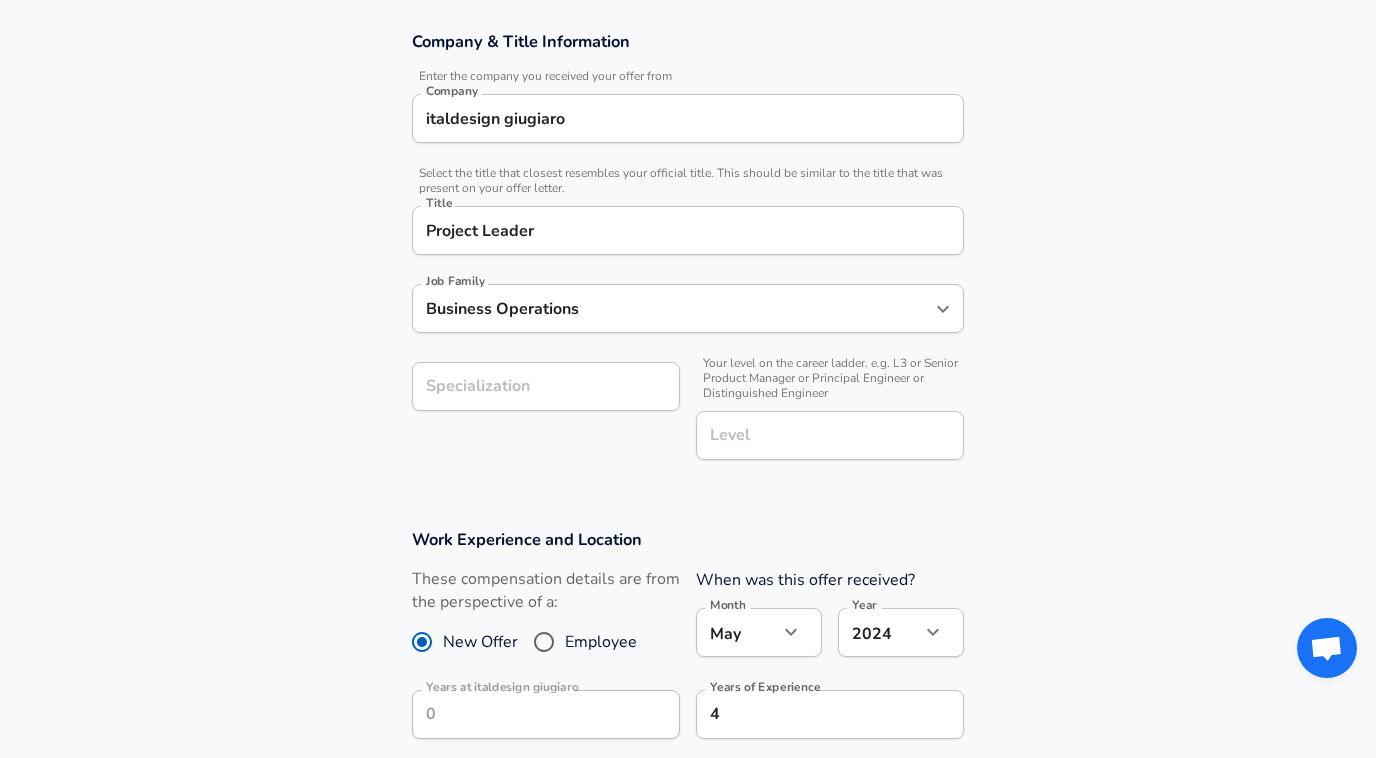 click on "Company & Title Information   Enter the company you received your offer from Company italdesign giugiaro Company   Select the title that closest resembles your official title. This should be similar to the title that was present on your offer letter. Title Project Leader Title Job Family Business Operations Job Family Specialization Specialization   Your level on the career ladder. e.g. L3 or Senior Product Manager or Principal Engineer or Distinguished Engineer Level Level" at bounding box center [688, 256] 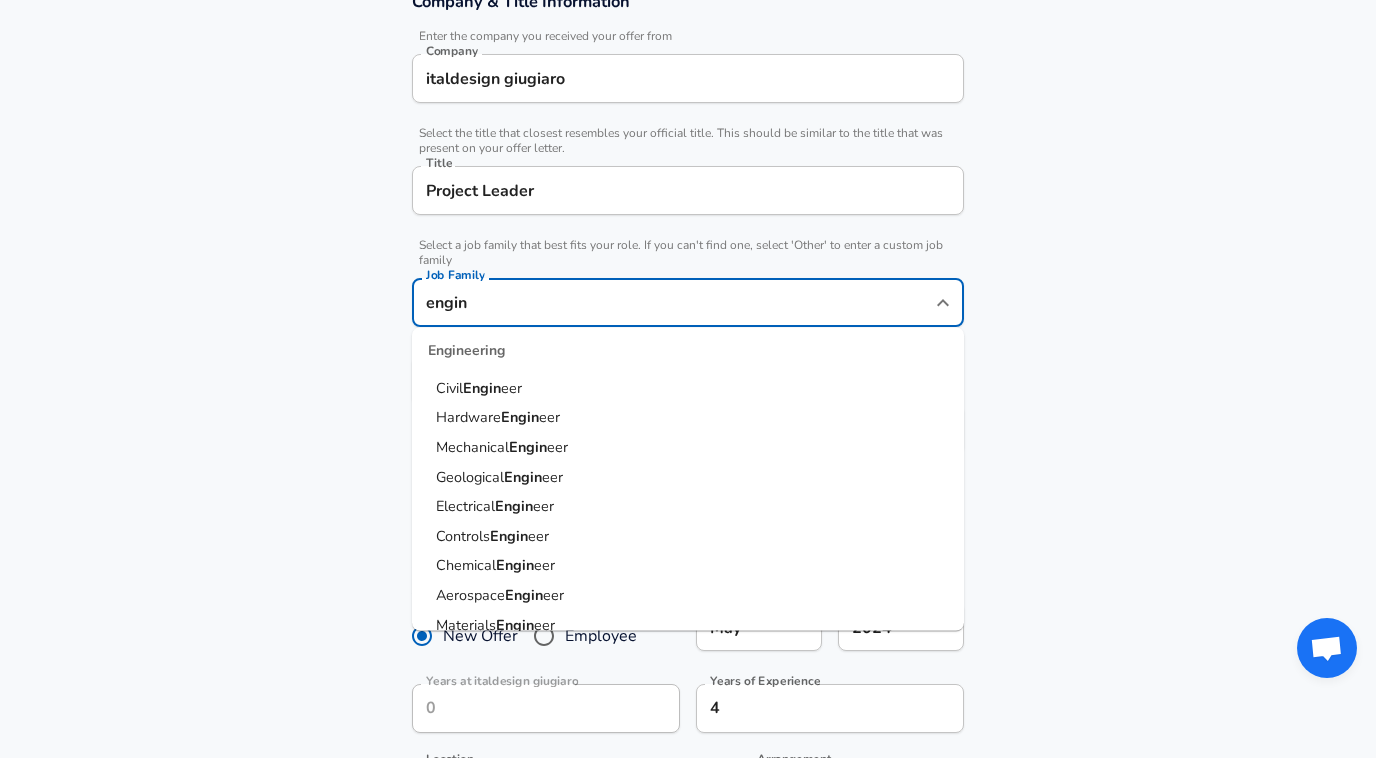 scroll, scrollTop: 106, scrollLeft: 0, axis: vertical 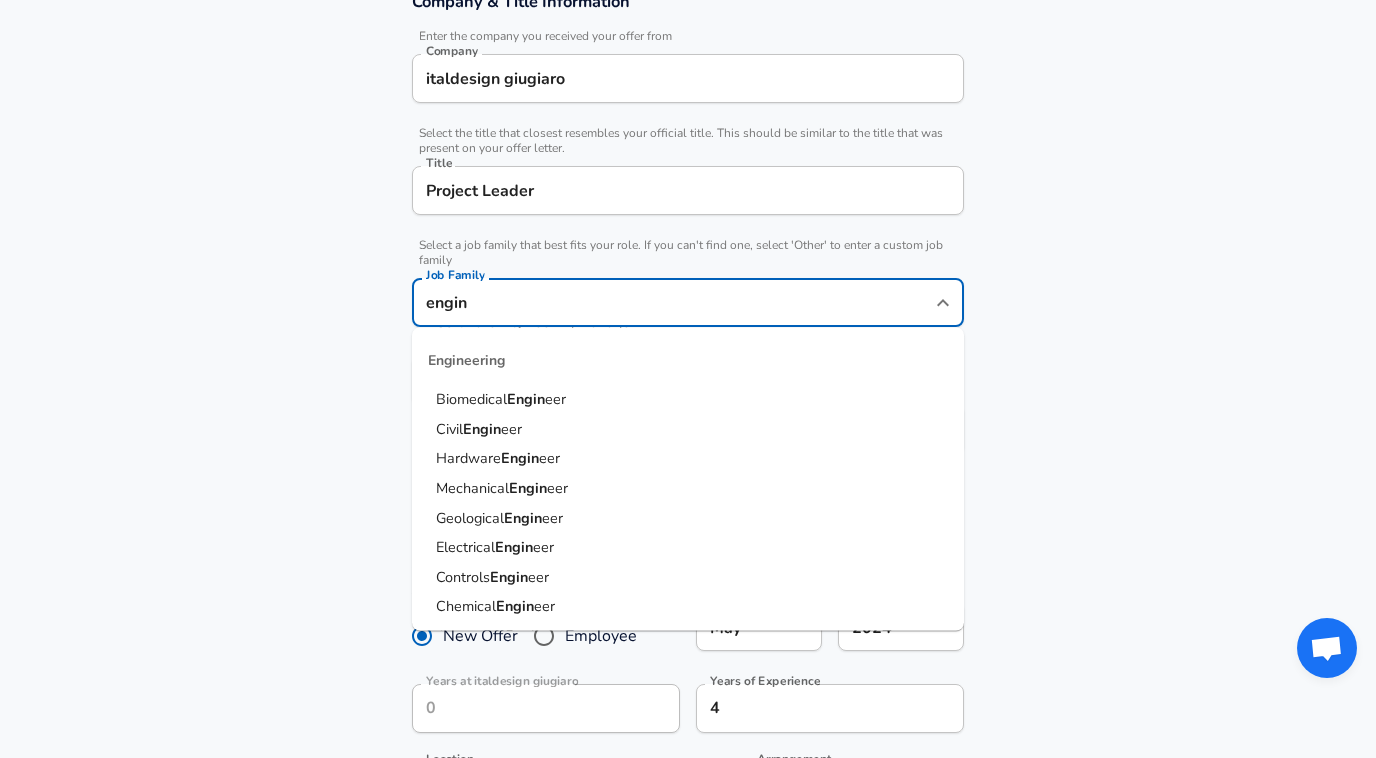 click on "Mechanical" at bounding box center [472, 488] 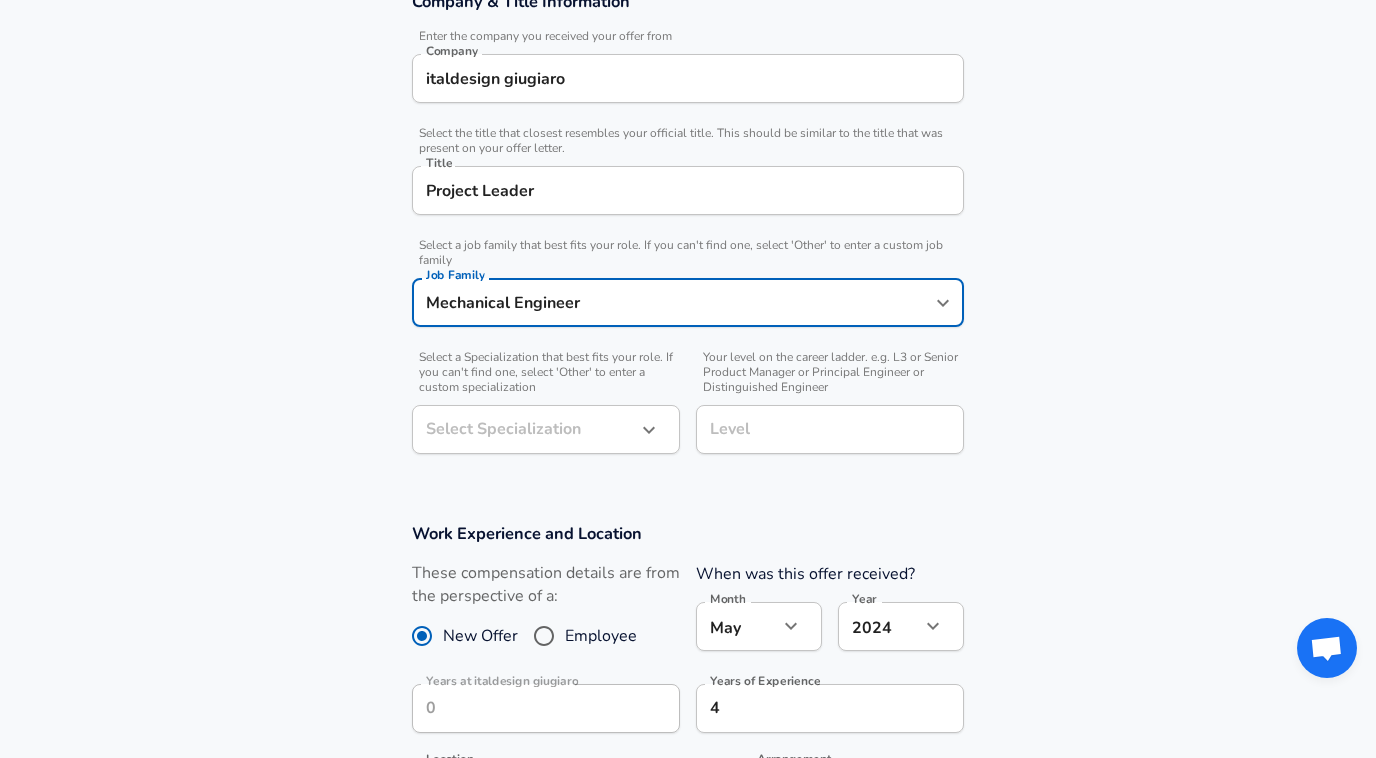 type on "Mechanical Engineer" 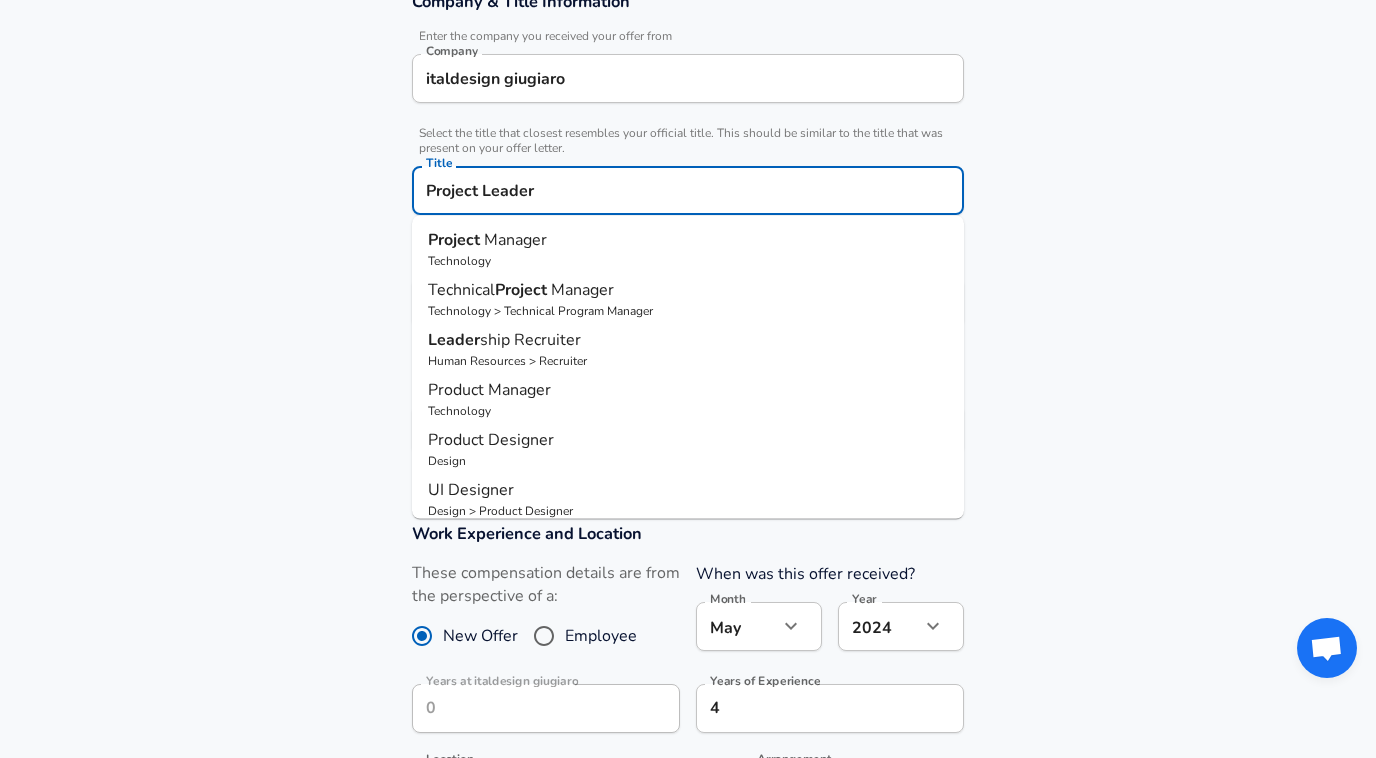 click on "Project Leader" at bounding box center (688, 190) 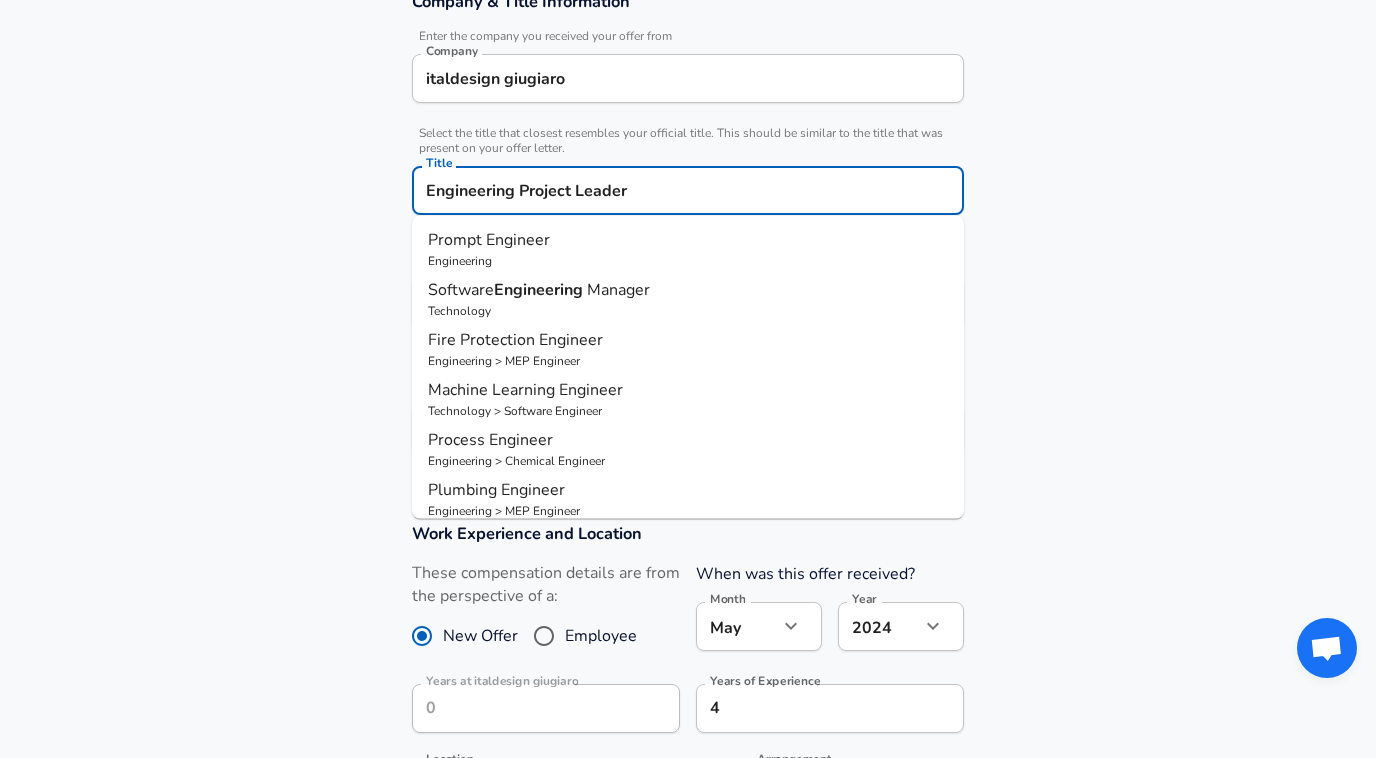 type on "Engineering Project Leader" 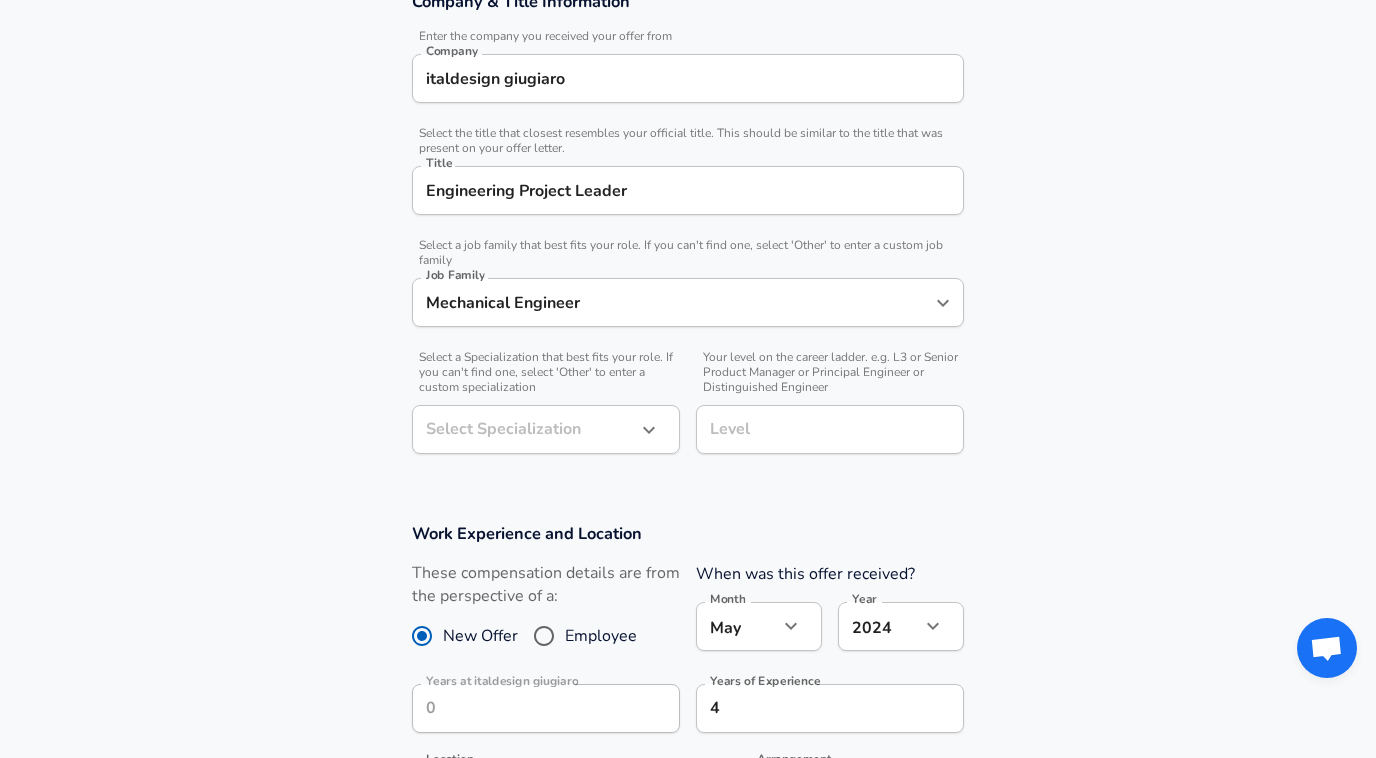 click on "Company & Title Information   Enter the company you received your offer from Company italdesign giugiaro Company   Select the title that closest resembles your official title. This should be similar to the title that was present on your offer letter. Title Engineering Project Leader Title   Select a job family that best fits your role. If you can't find one, select 'Other' to enter a custom job family Job Family Mechanical Engineer Job Family   Select a Specialization that best fits your role. If you can't find one, select 'Other' to enter a custom specialization Select Specialization ​ Select Specialization   Your level on the career ladder. e.g. L3 or Senior Product Manager or Principal Engineer or Distinguished Engineer Level Level" at bounding box center (688, 233) 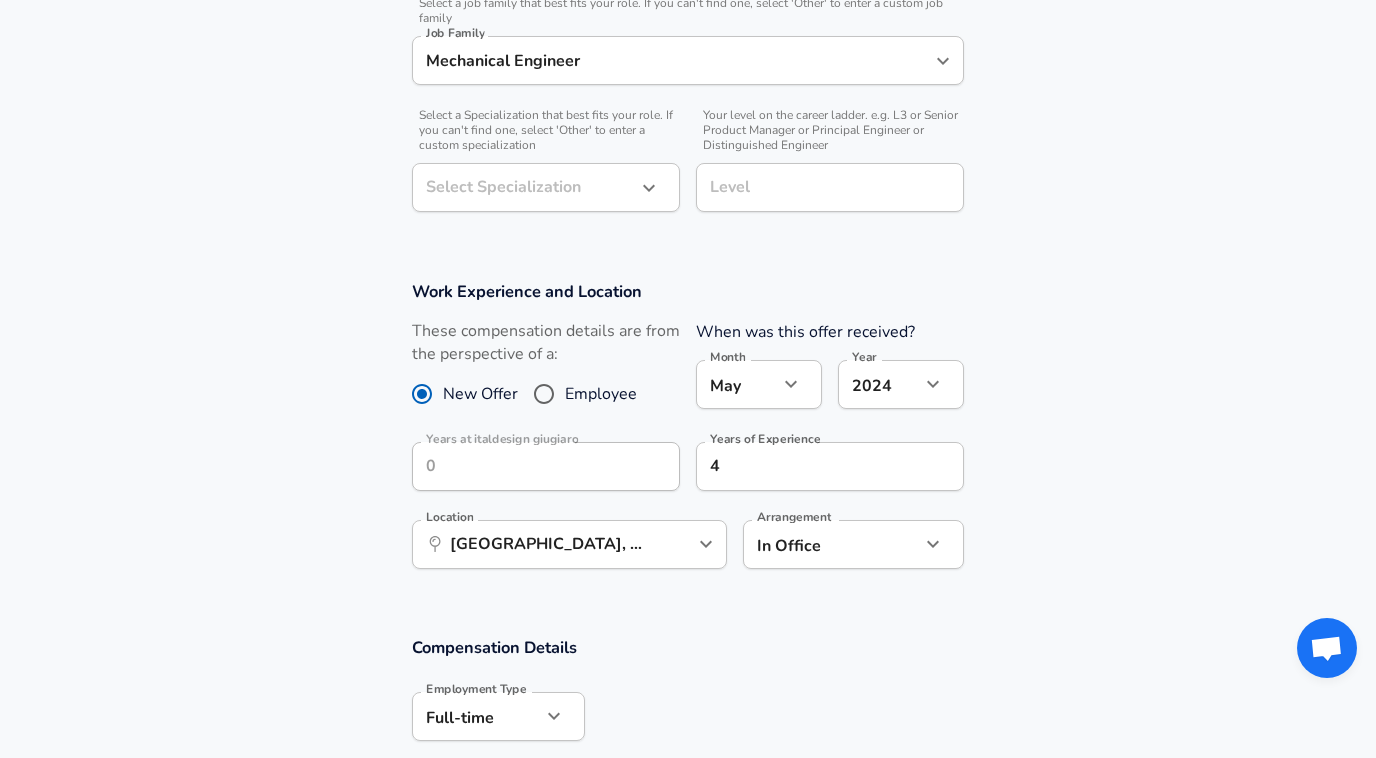 scroll, scrollTop: 649, scrollLeft: 0, axis: vertical 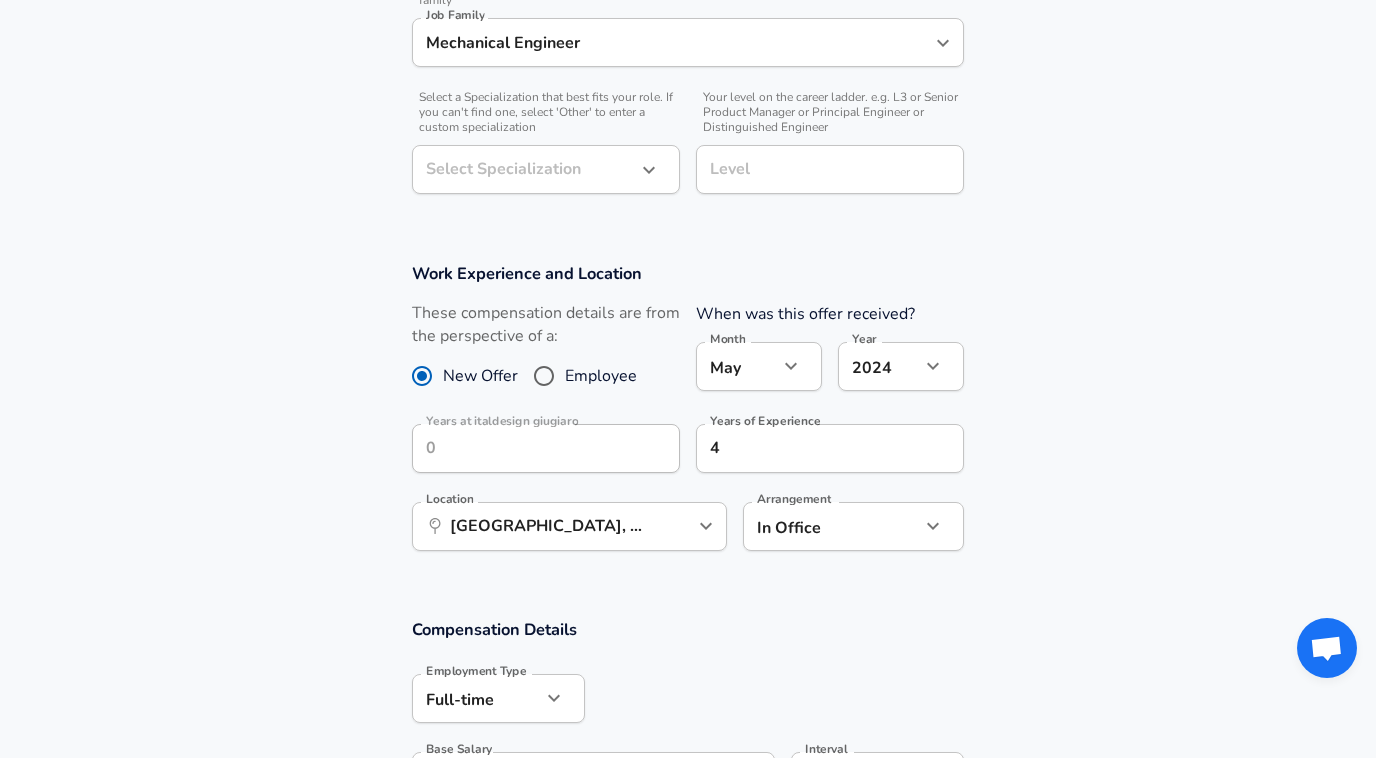 click on "Employee" at bounding box center [544, 376] 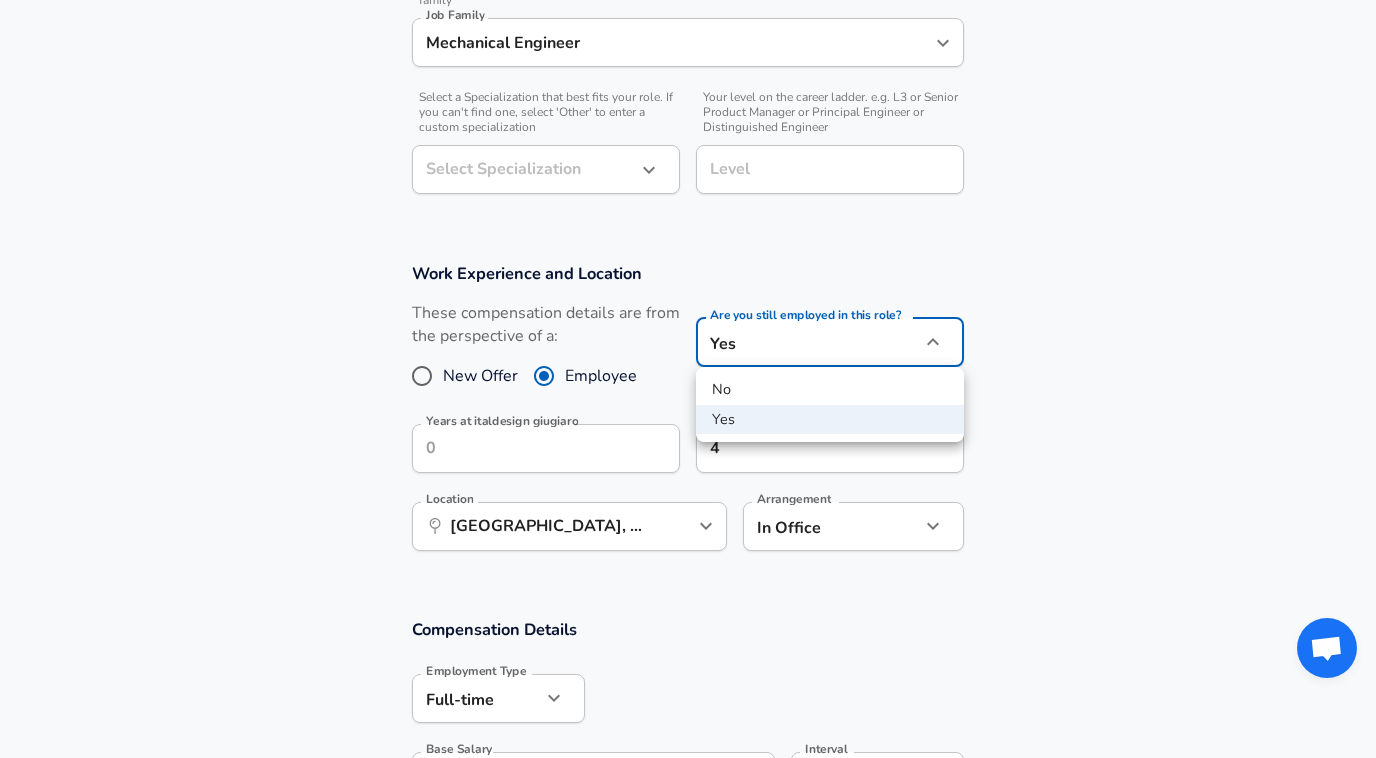 click on "We value your privacy We use cookies to enhance your browsing experience, serve personalized ads or content, and analyze our traffic. By clicking "Accept All", you consent to our use of cookies. Customize    Accept All   Customize Consent Preferences   We use cookies to help you navigate efficiently and perform certain functions. You will find detailed information about all cookies under each consent category below. The cookies that are categorized as "Necessary" are stored on your browser as they are essential for enabling the basic functionalities of the site. ...  Show more Necessary Always Active Necessary cookies are required to enable the basic features of this site, such as providing secure log-in or adjusting your consent preferences. These cookies do not store any personally identifiable data. Cookie _GRECAPTCHA Duration 5 months 27 days Description Google Recaptcha service sets this cookie to identify bots to protect the website against malicious spam attacks. Cookie __stripe_mid Duration 1 year MR" at bounding box center (688, -270) 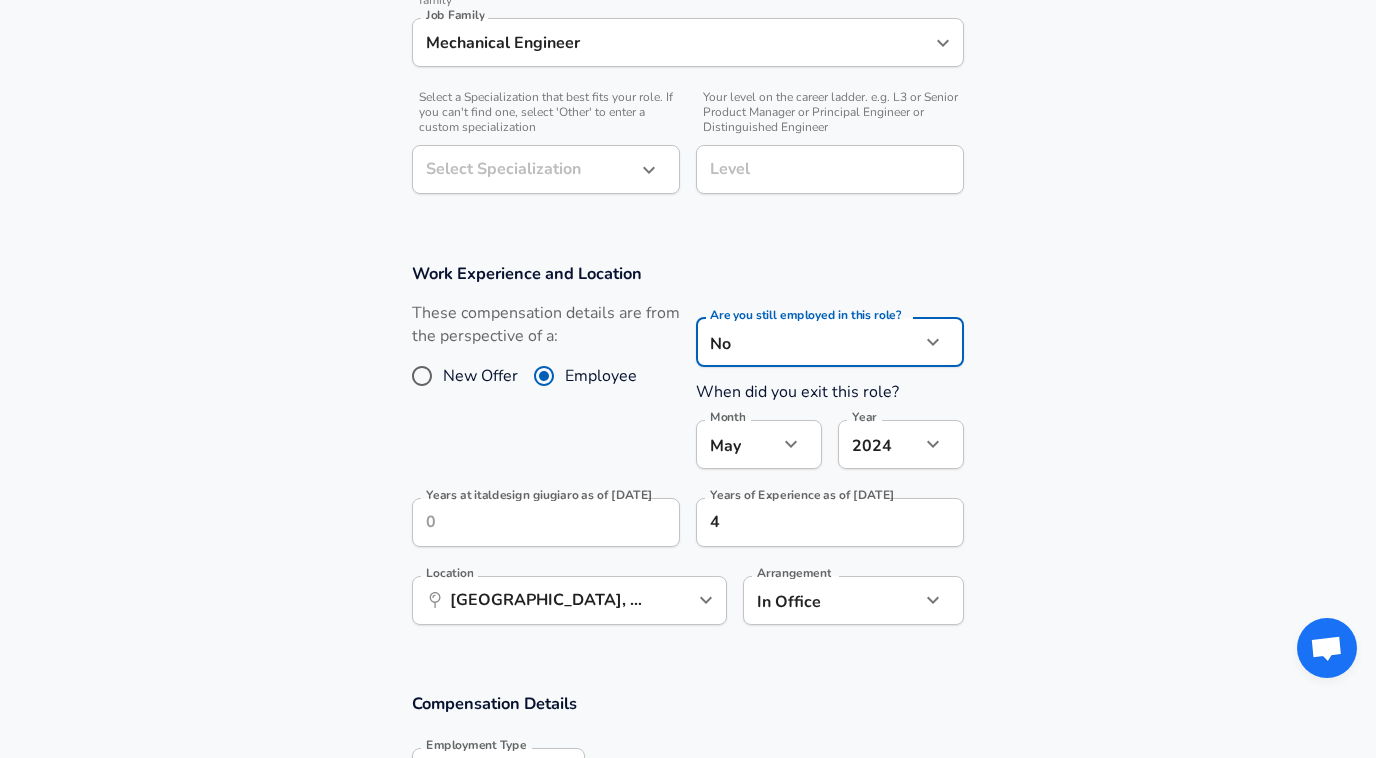 click on "We value your privacy We use cookies to enhance your browsing experience, serve personalized ads or content, and analyze our traffic. By clicking "Accept All", you consent to our use of cookies. Customize    Accept All   Customize Consent Preferences   We use cookies to help you navigate efficiently and perform certain functions. You will find detailed information about all cookies under each consent category below. The cookies that are categorized as "Necessary" are stored on your browser as they are essential for enabling the basic functionalities of the site. ...  Show more Necessary Always Active Necessary cookies are required to enable the basic features of this site, such as providing secure log-in or adjusting your consent preferences. These cookies do not store any personally identifiable data. Cookie _GRECAPTCHA Duration 5 months 27 days Description Google Recaptcha service sets this cookie to identify bots to protect the website against malicious spam attacks. Cookie __stripe_mid Duration 1 year MR" at bounding box center (688, -270) 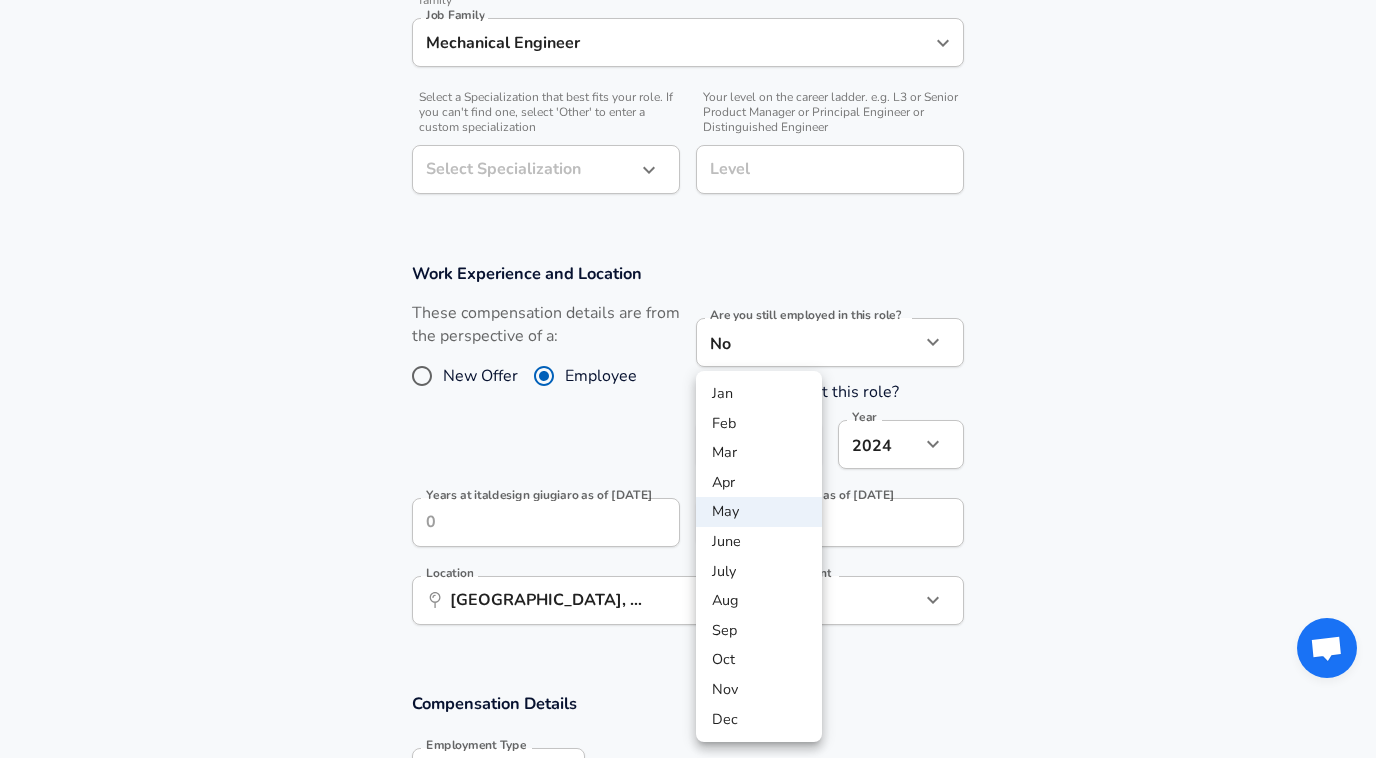 click at bounding box center (688, 379) 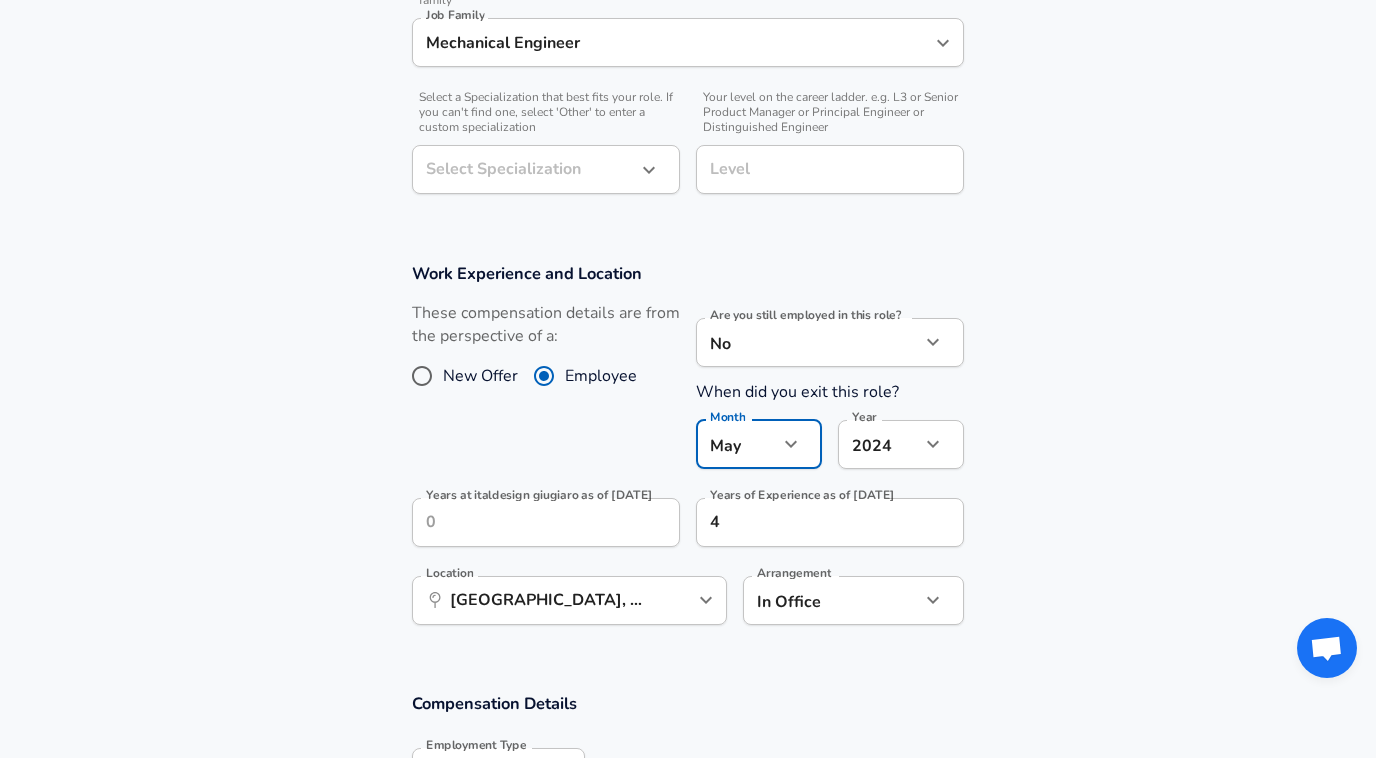 click on "We value your privacy We use cookies to enhance your browsing experience, serve personalized ads or content, and analyze our traffic. By clicking "Accept All", you consent to our use of cookies. Customize    Accept All   Customize Consent Preferences   We use cookies to help you navigate efficiently and perform certain functions. You will find detailed information about all cookies under each consent category below. The cookies that are categorized as "Necessary" are stored on your browser as they are essential for enabling the basic functionalities of the site. ...  Show more Necessary Always Active Necessary cookies are required to enable the basic features of this site, such as providing secure log-in or adjusting your consent preferences. These cookies do not store any personally identifiable data. Cookie _GRECAPTCHA Duration 5 months 27 days Description Google Recaptcha service sets this cookie to identify bots to protect the website against malicious spam attacks. Cookie __stripe_mid Duration 1 year MR" at bounding box center (688, -270) 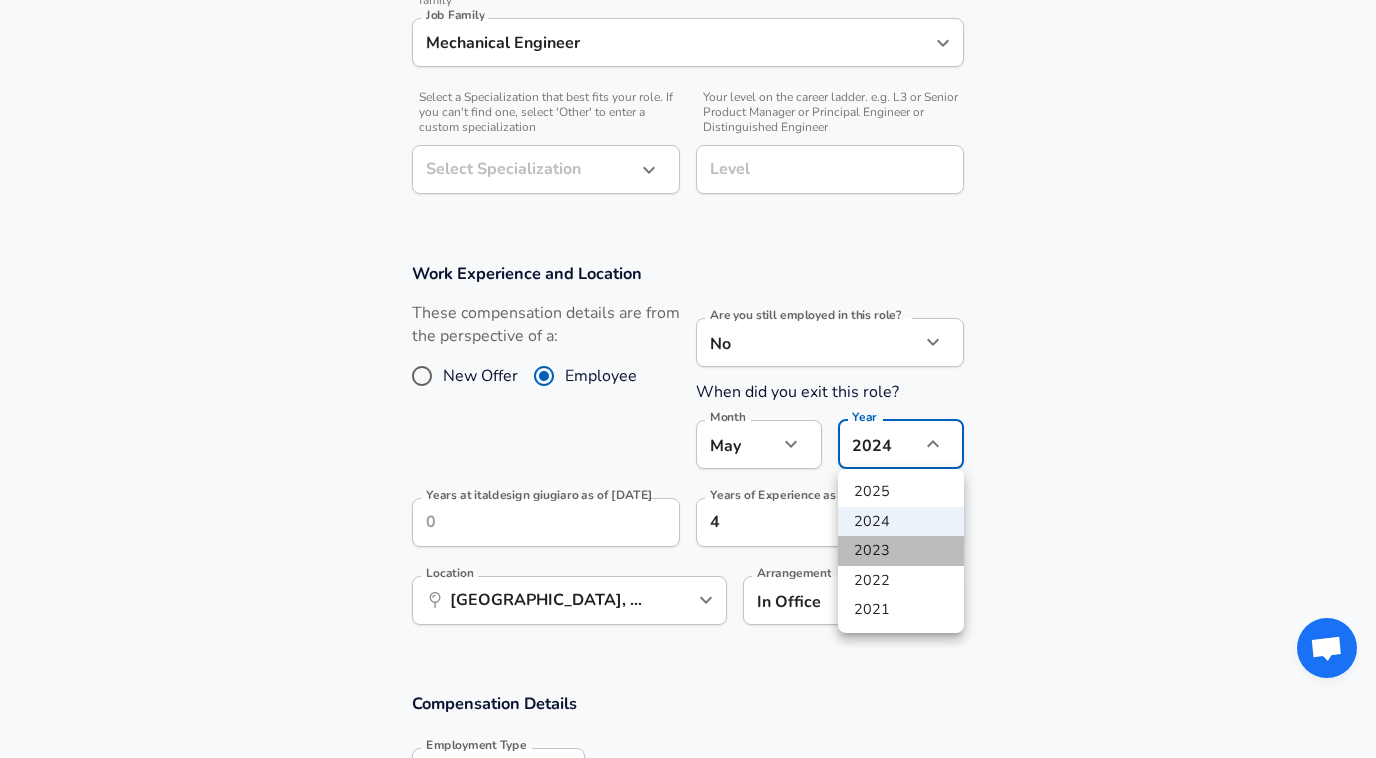 click on "2023" at bounding box center [901, 551] 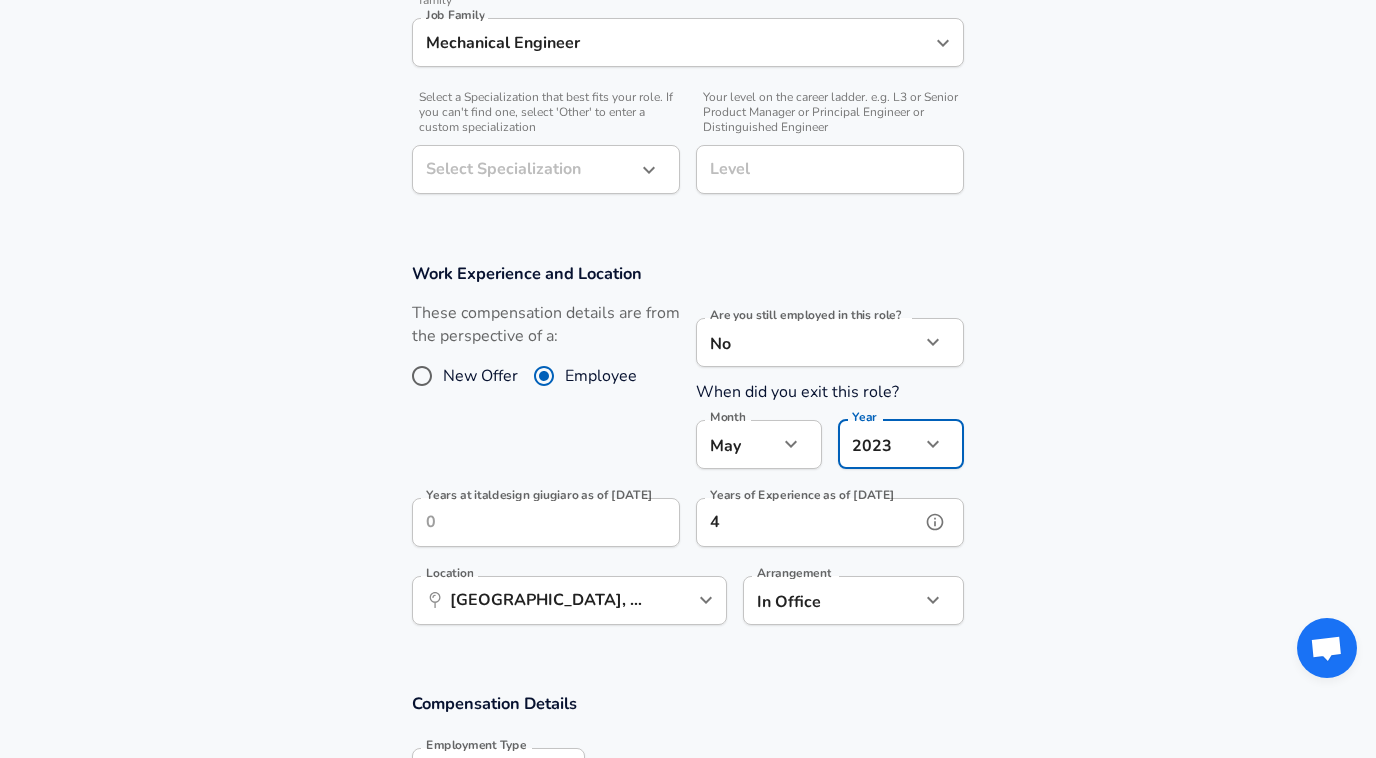 click on "4" at bounding box center [808, 522] 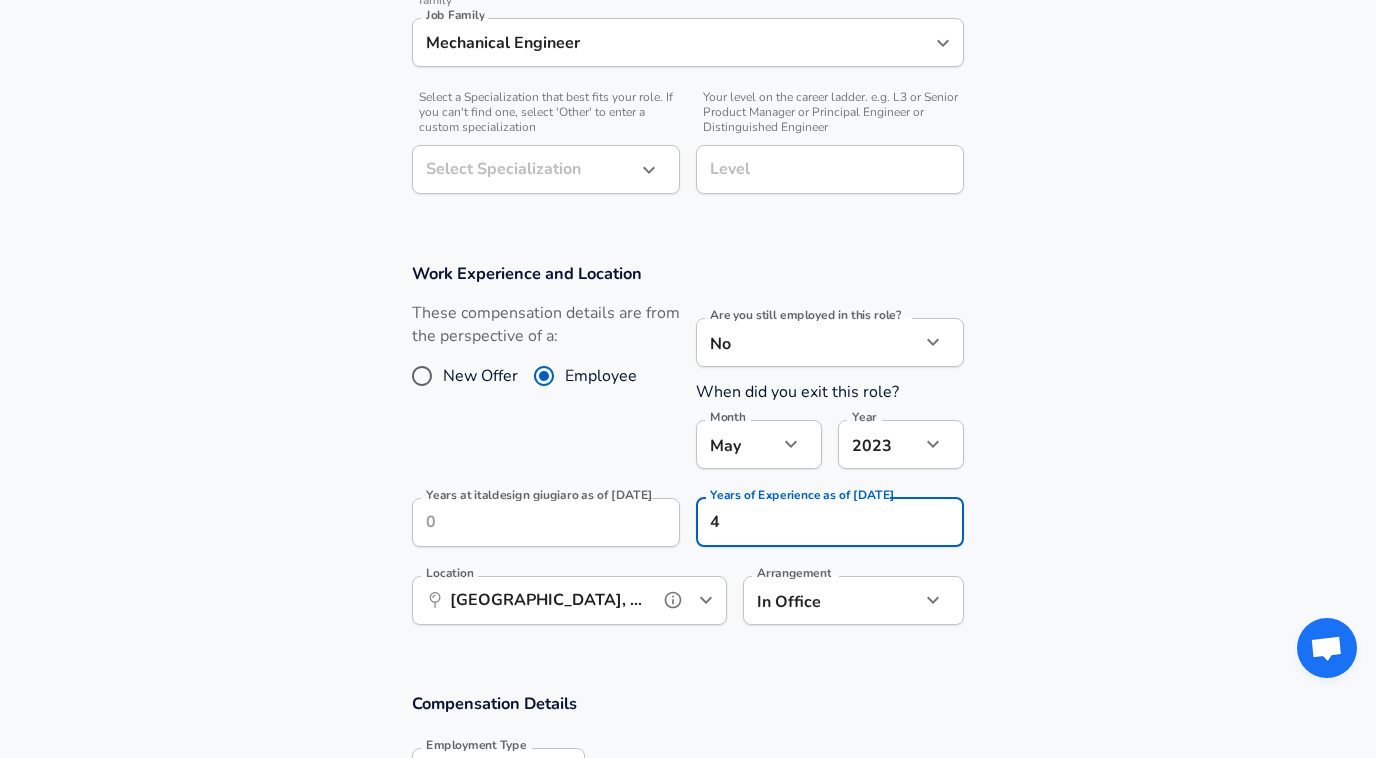 click on "[GEOGRAPHIC_DATA], [GEOGRAPHIC_DATA]" at bounding box center (547, 600) 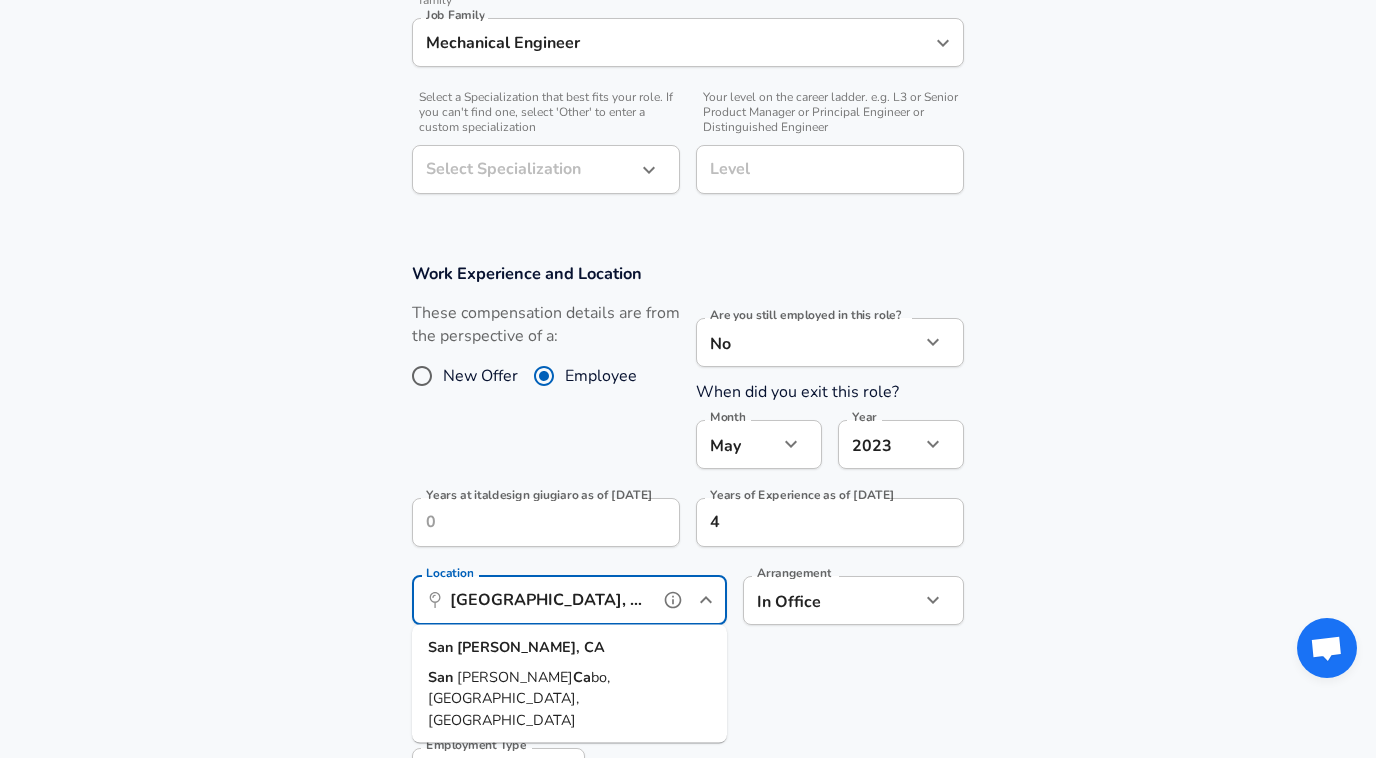 click on "[GEOGRAPHIC_DATA], [GEOGRAPHIC_DATA]" at bounding box center [547, 600] 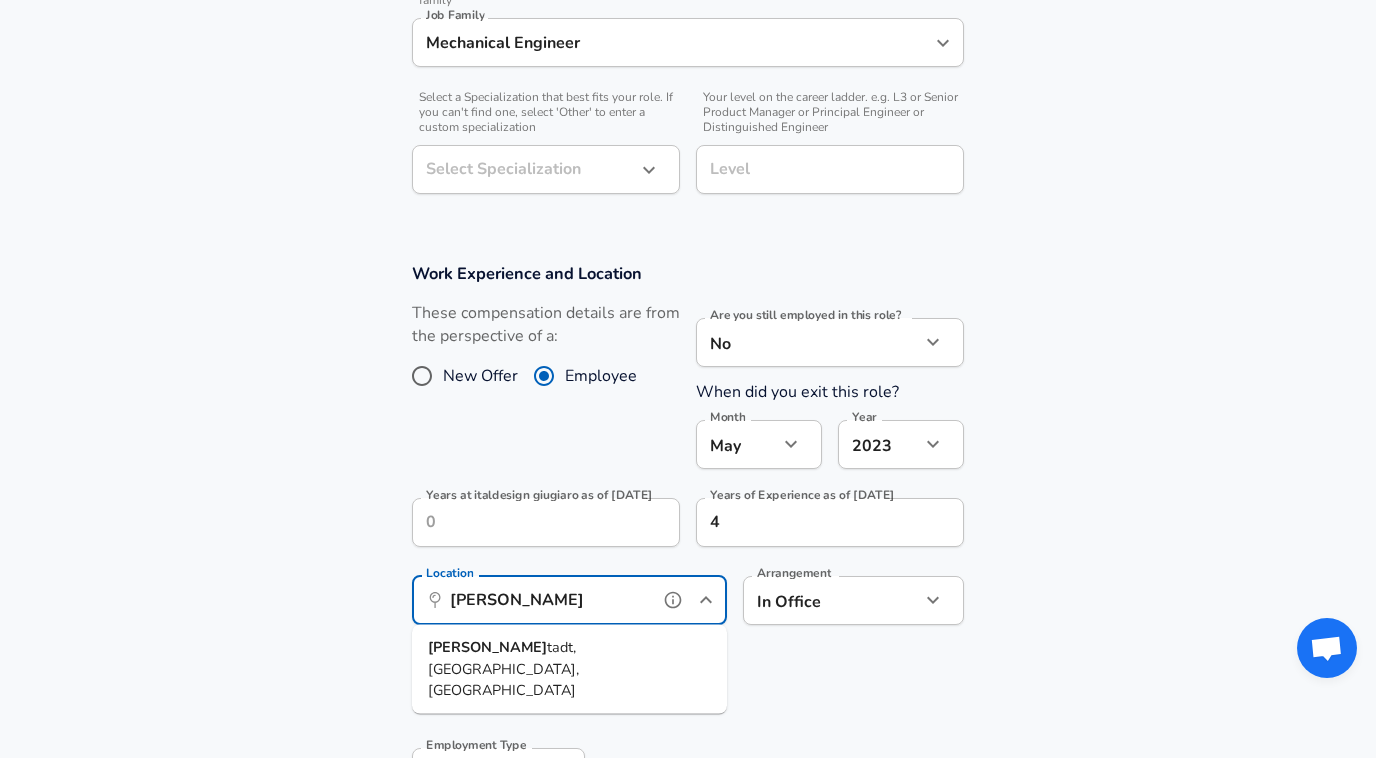 click on "tadt, [GEOGRAPHIC_DATA], [GEOGRAPHIC_DATA]" at bounding box center (503, 668) 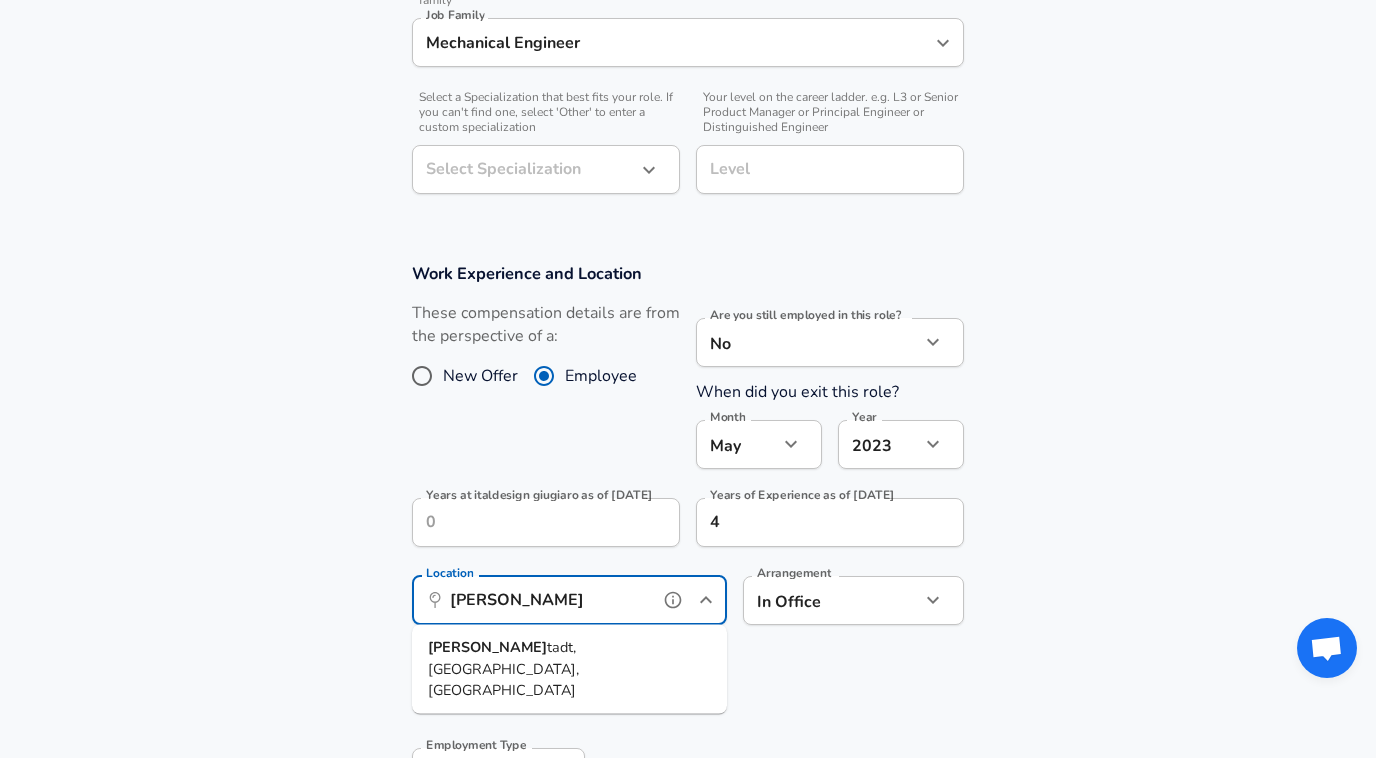 type on "[GEOGRAPHIC_DATA], [GEOGRAPHIC_DATA], [GEOGRAPHIC_DATA]" 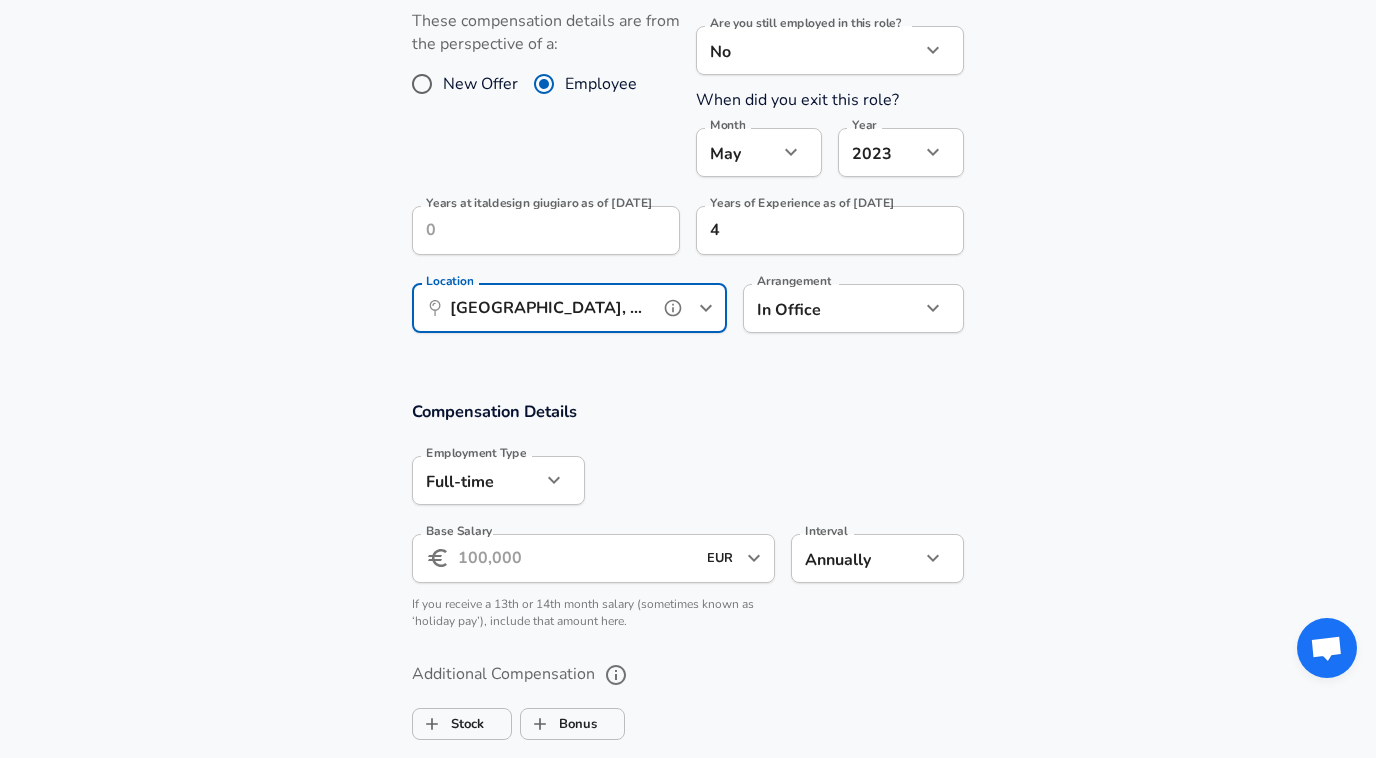 scroll, scrollTop: 947, scrollLeft: 0, axis: vertical 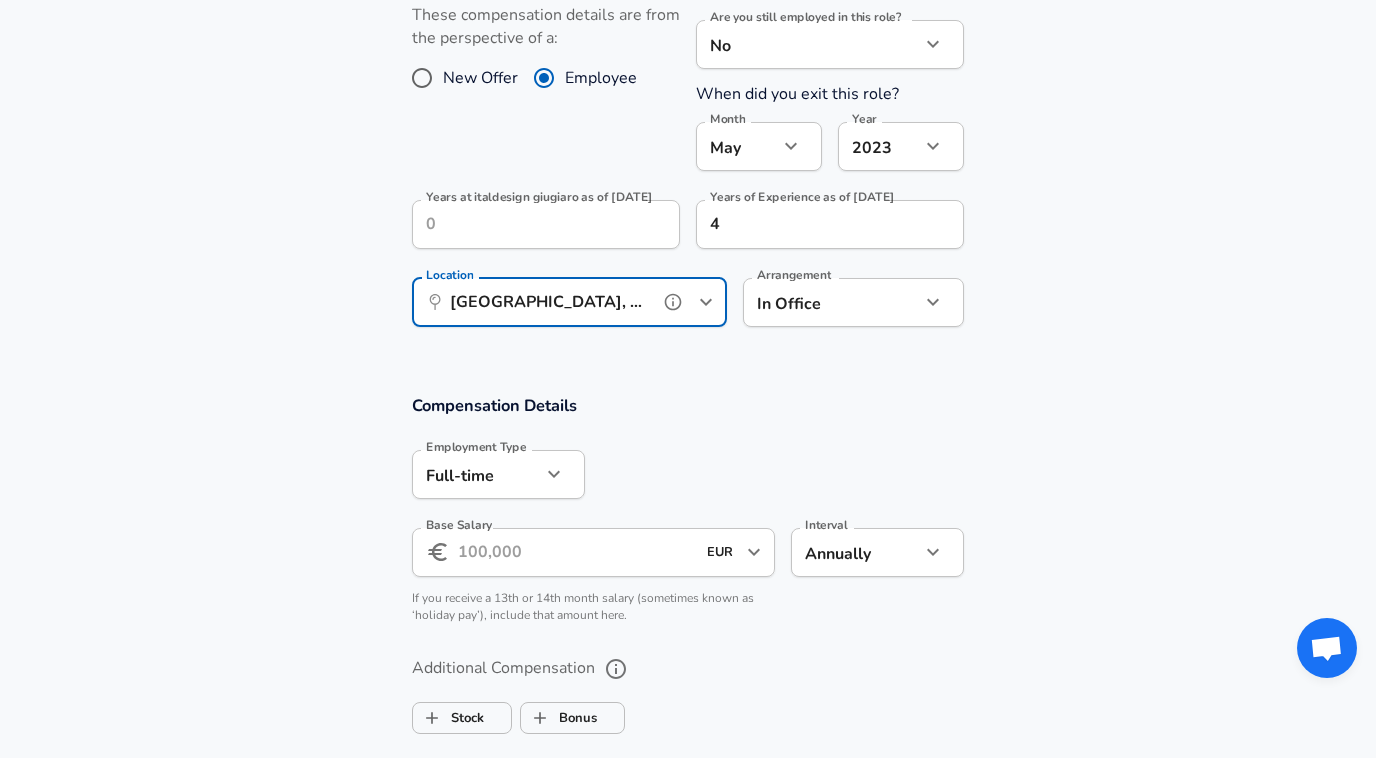 type on "[GEOGRAPHIC_DATA], [GEOGRAPHIC_DATA], [GEOGRAPHIC_DATA]" 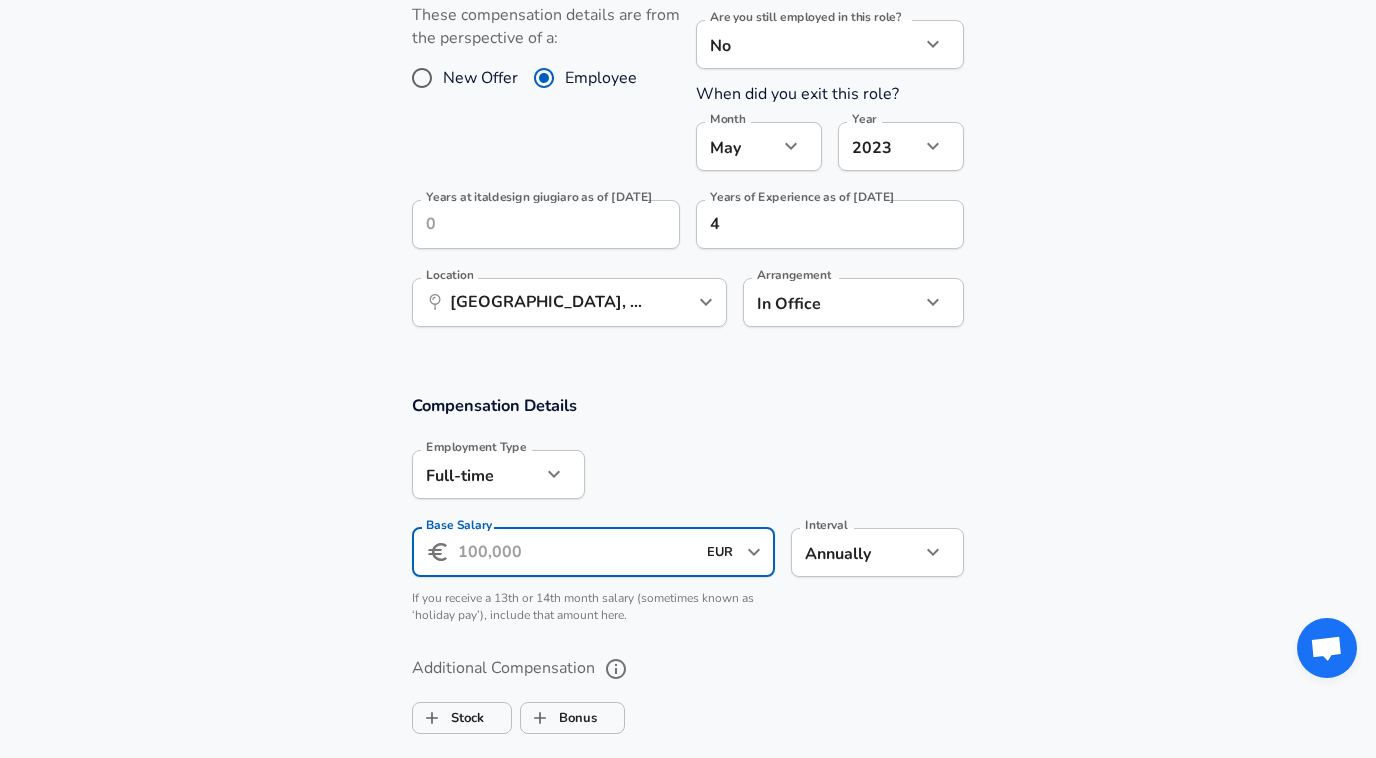 click on "Base Salary" at bounding box center [576, 552] 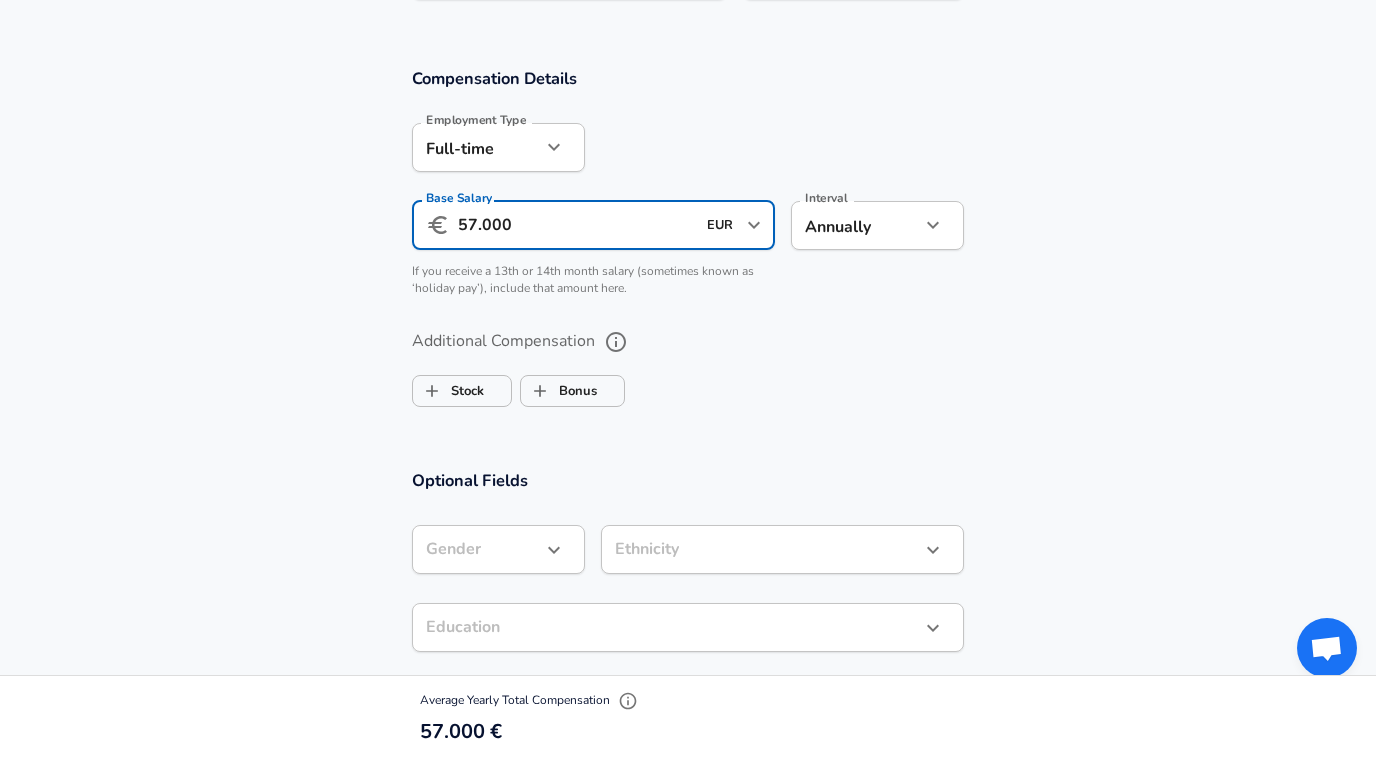 scroll, scrollTop: 1295, scrollLeft: 0, axis: vertical 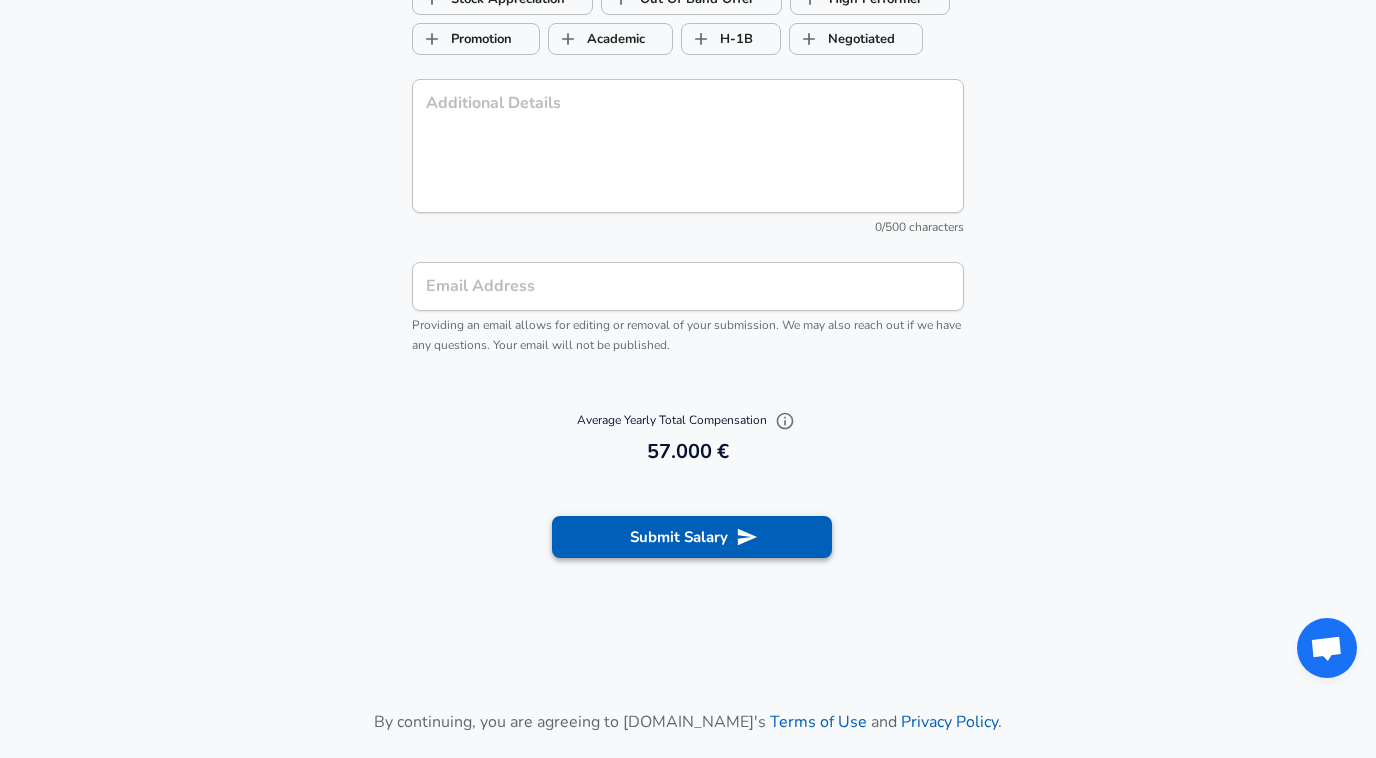 type on "57.000" 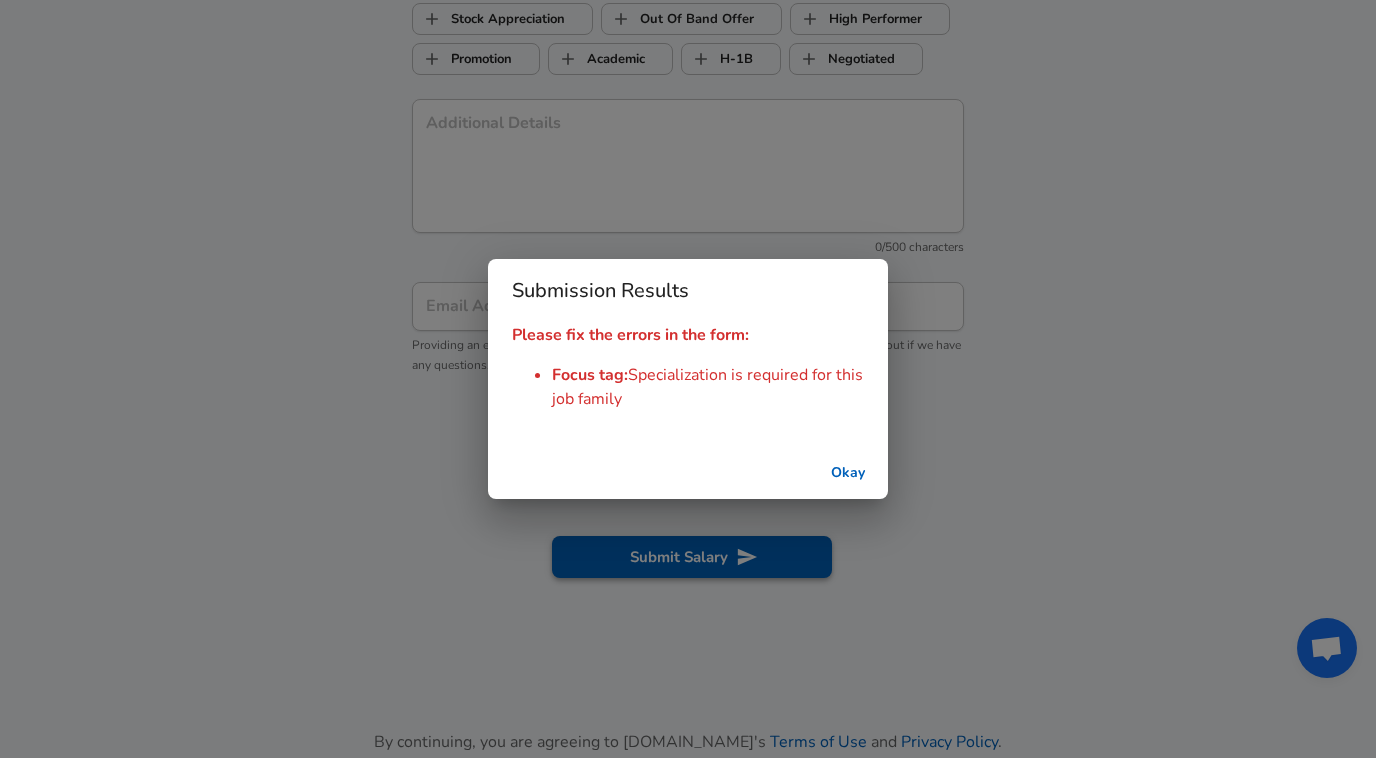 scroll, scrollTop: 2042, scrollLeft: 0, axis: vertical 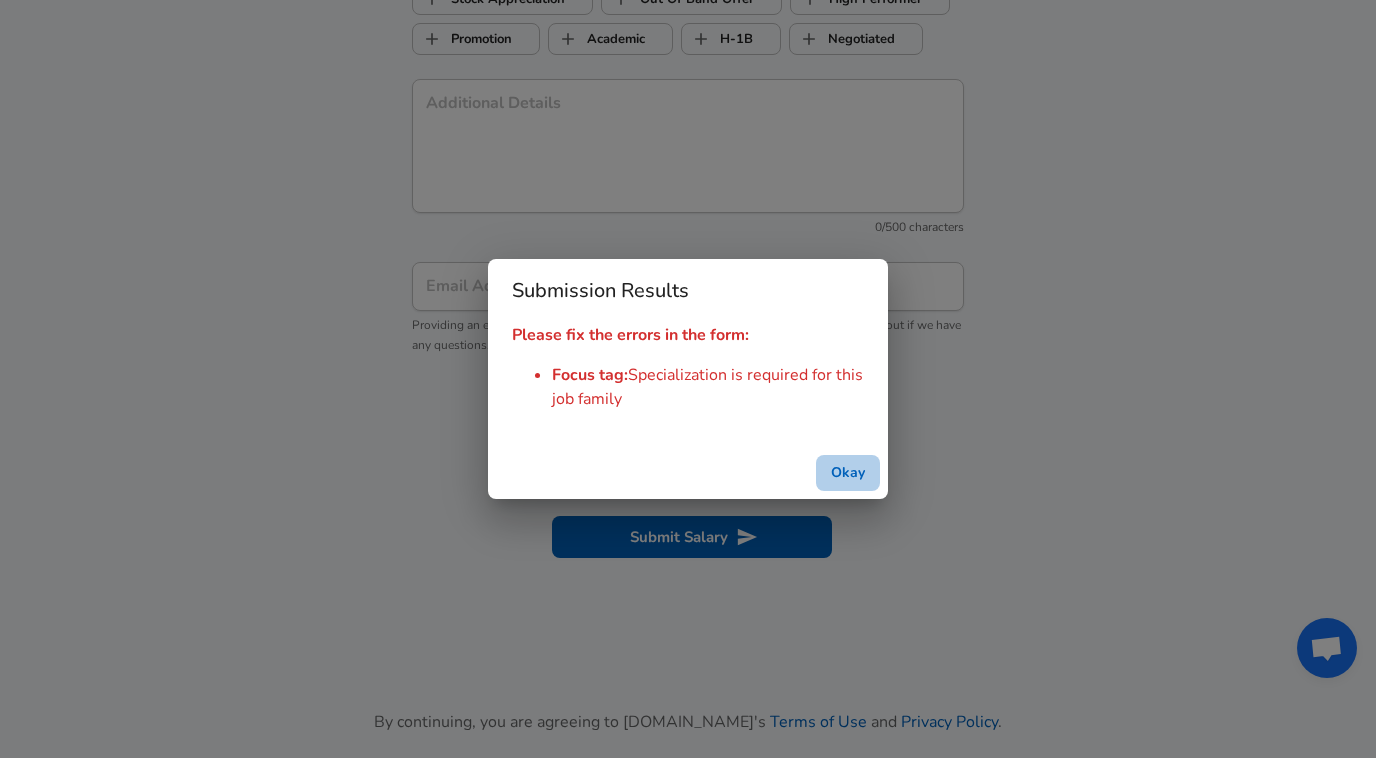 click on "Okay" at bounding box center (848, 473) 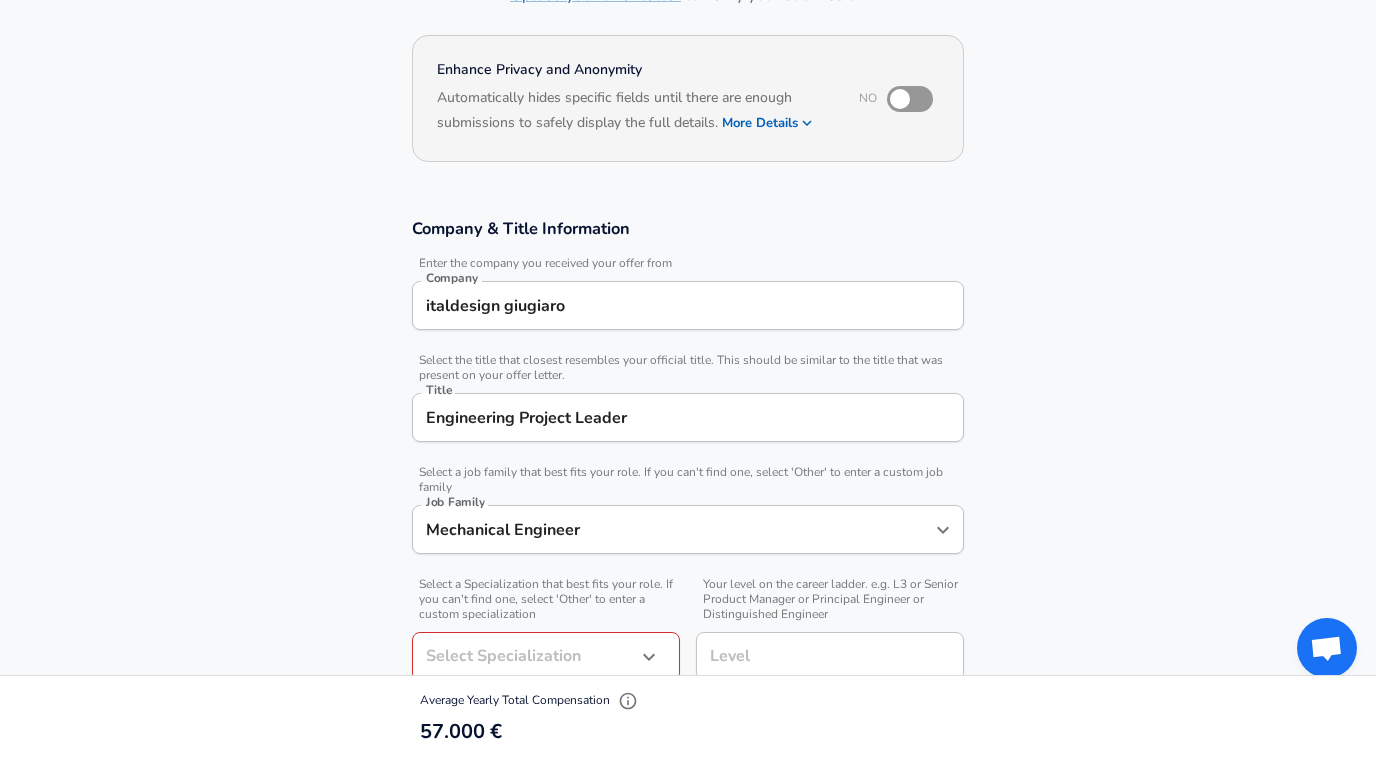 scroll, scrollTop: 482, scrollLeft: 0, axis: vertical 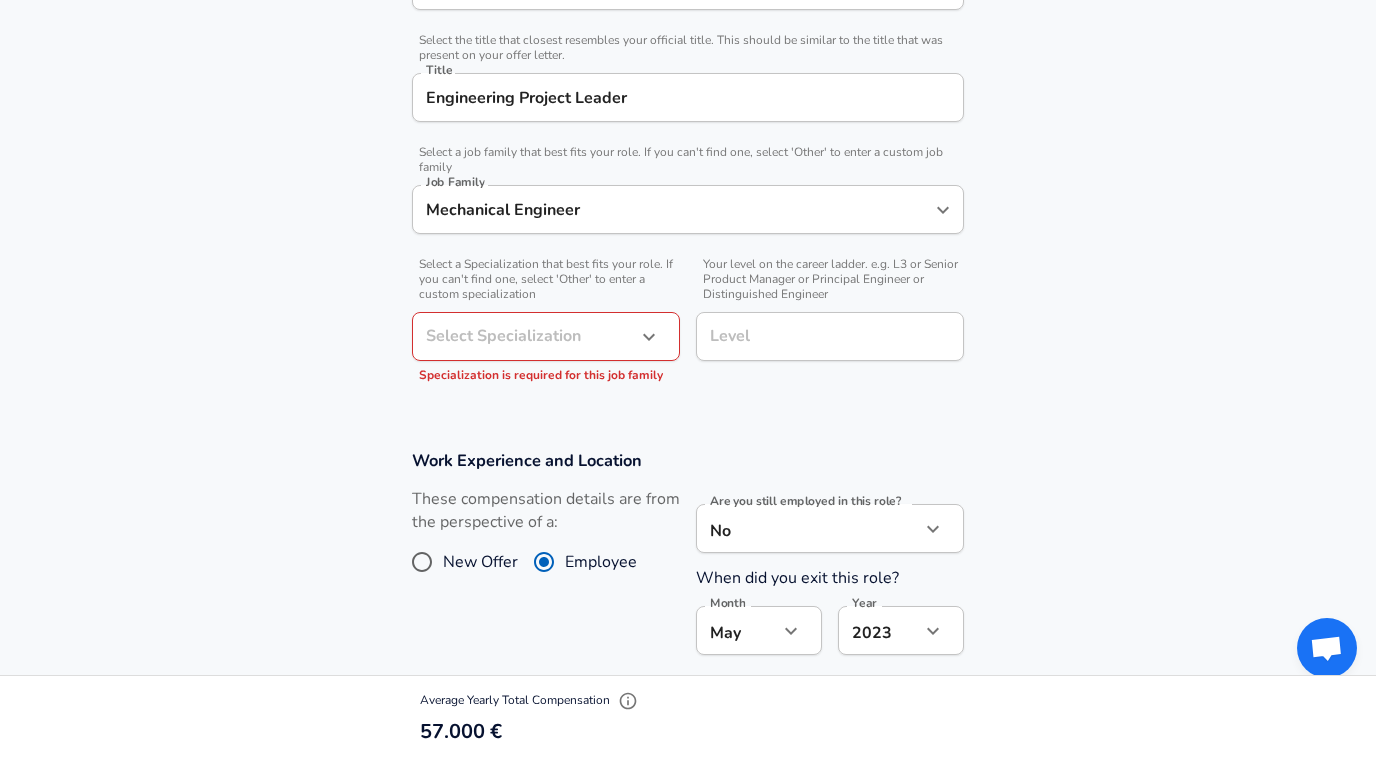 click on "We value your privacy We use cookies to enhance your browsing experience, serve personalized ads or content, and analyze our traffic. By clicking "Accept All", you consent to our use of cookies. Customize    Accept All   Customize Consent Preferences   We use cookies to help you navigate efficiently and perform certain functions. You will find detailed information about all cookies under each consent category below. The cookies that are categorized as "Necessary" are stored on your browser as they are essential for enabling the basic functionalities of the site. ...  Show more Necessary Always Active Necessary cookies are required to enable the basic features of this site, such as providing secure log-in or adjusting your consent preferences. These cookies do not store any personally identifiable data. Cookie _GRECAPTCHA Duration 5 months 27 days Description Google Recaptcha service sets this cookie to identify bots to protect the website against malicious spam attacks. Cookie __stripe_mid Duration 1 year MR" at bounding box center [688, -103] 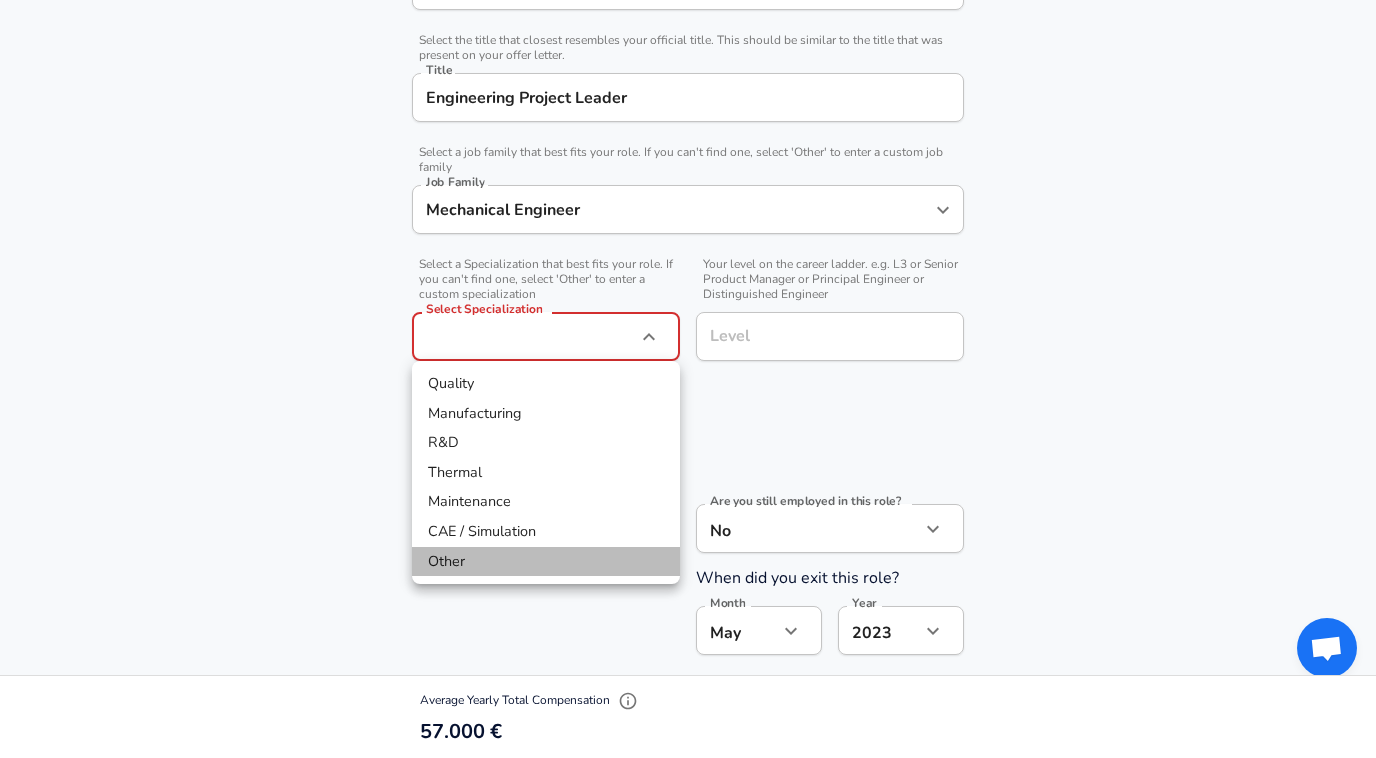 click on "Other" at bounding box center [546, 562] 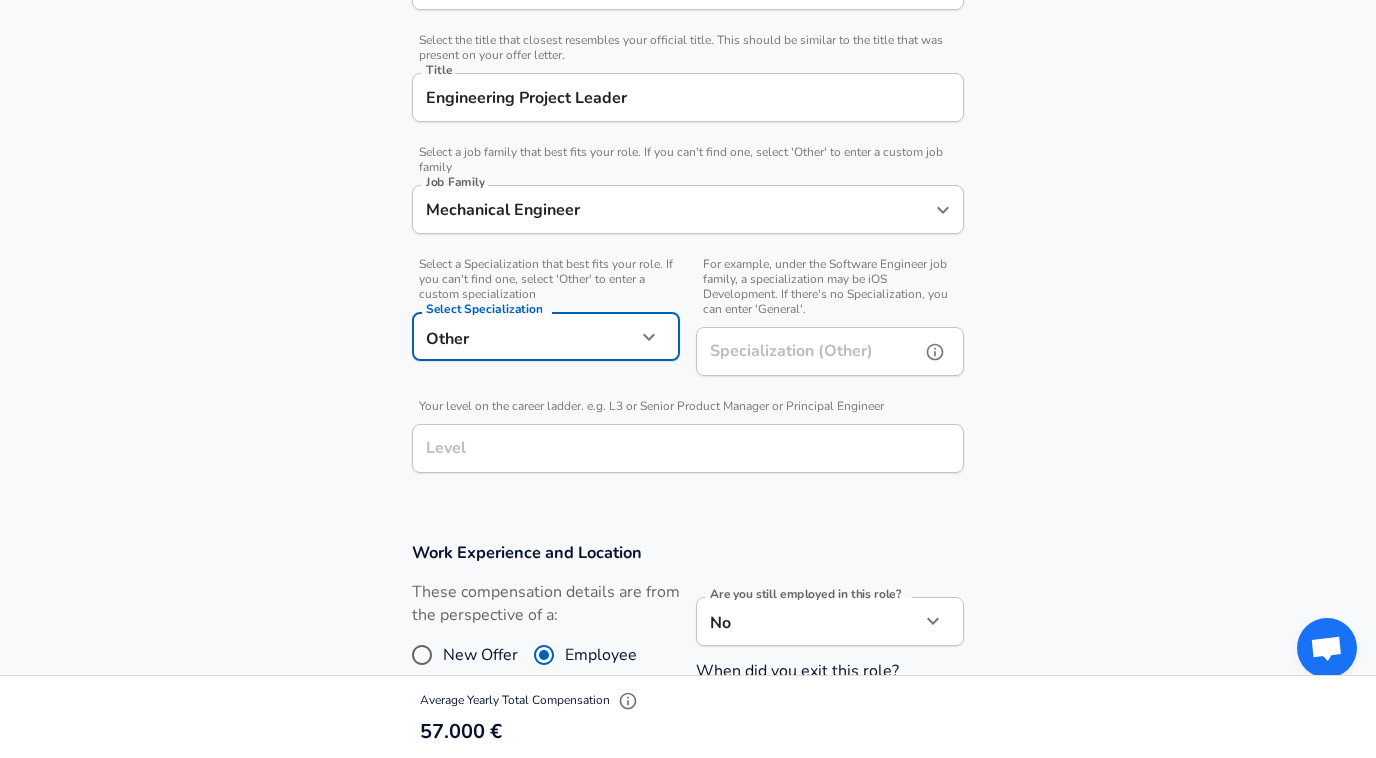click on "Specialization (Other)" at bounding box center (804, 351) 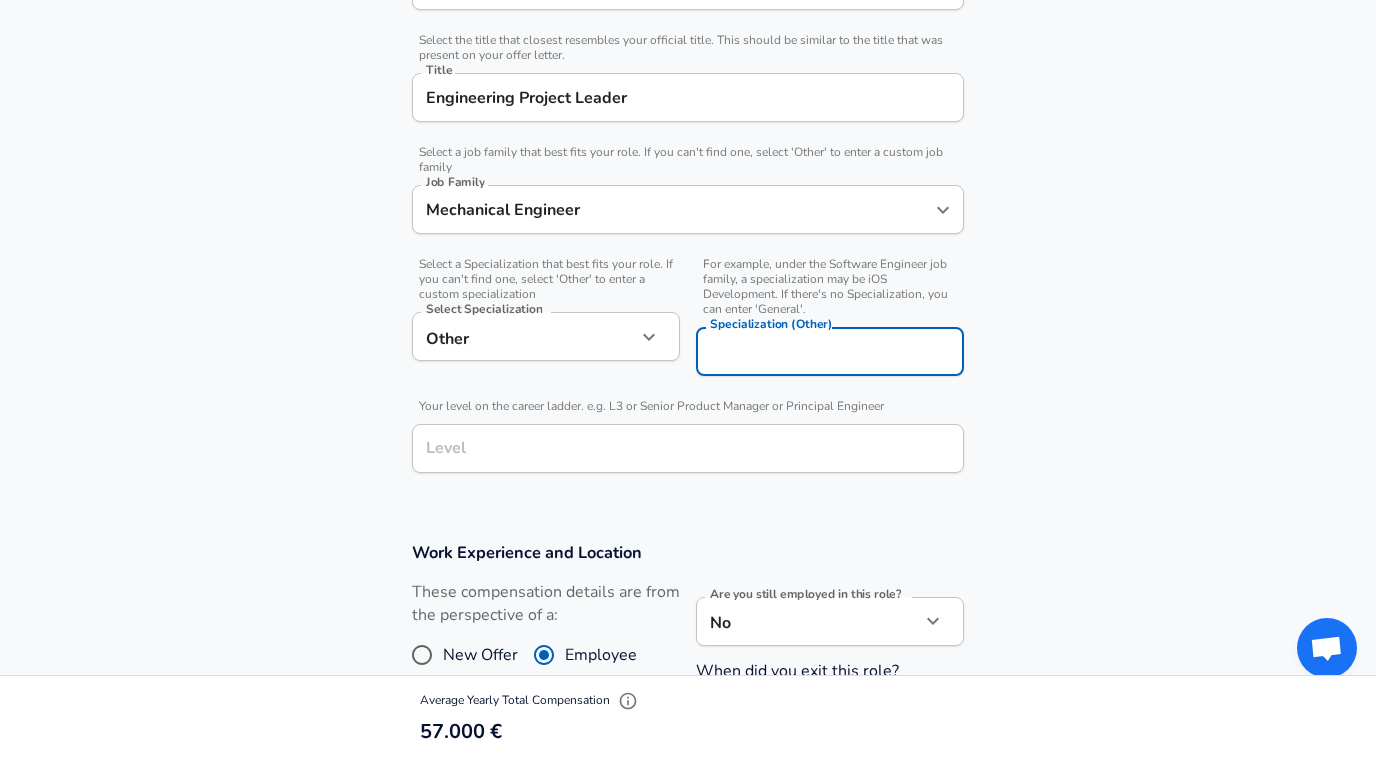 click on "We value your privacy We use cookies to enhance your browsing experience, serve personalized ads or content, and analyze our traffic. By clicking "Accept All", you consent to our use of cookies. Customize    Accept All   Customize Consent Preferences   We use cookies to help you navigate efficiently and perform certain functions. You will find detailed information about all cookies under each consent category below. The cookies that are categorized as "Necessary" are stored on your browser as they are essential for enabling the basic functionalities of the site. ...  Show more Necessary Always Active Necessary cookies are required to enable the basic features of this site, such as providing secure log-in or adjusting your consent preferences. These cookies do not store any personally identifiable data. Cookie _GRECAPTCHA Duration 5 months 27 days Description Google Recaptcha service sets this cookie to identify bots to protect the website against malicious spam attacks. Cookie __stripe_mid Duration 1 year MR" at bounding box center [688, -103] 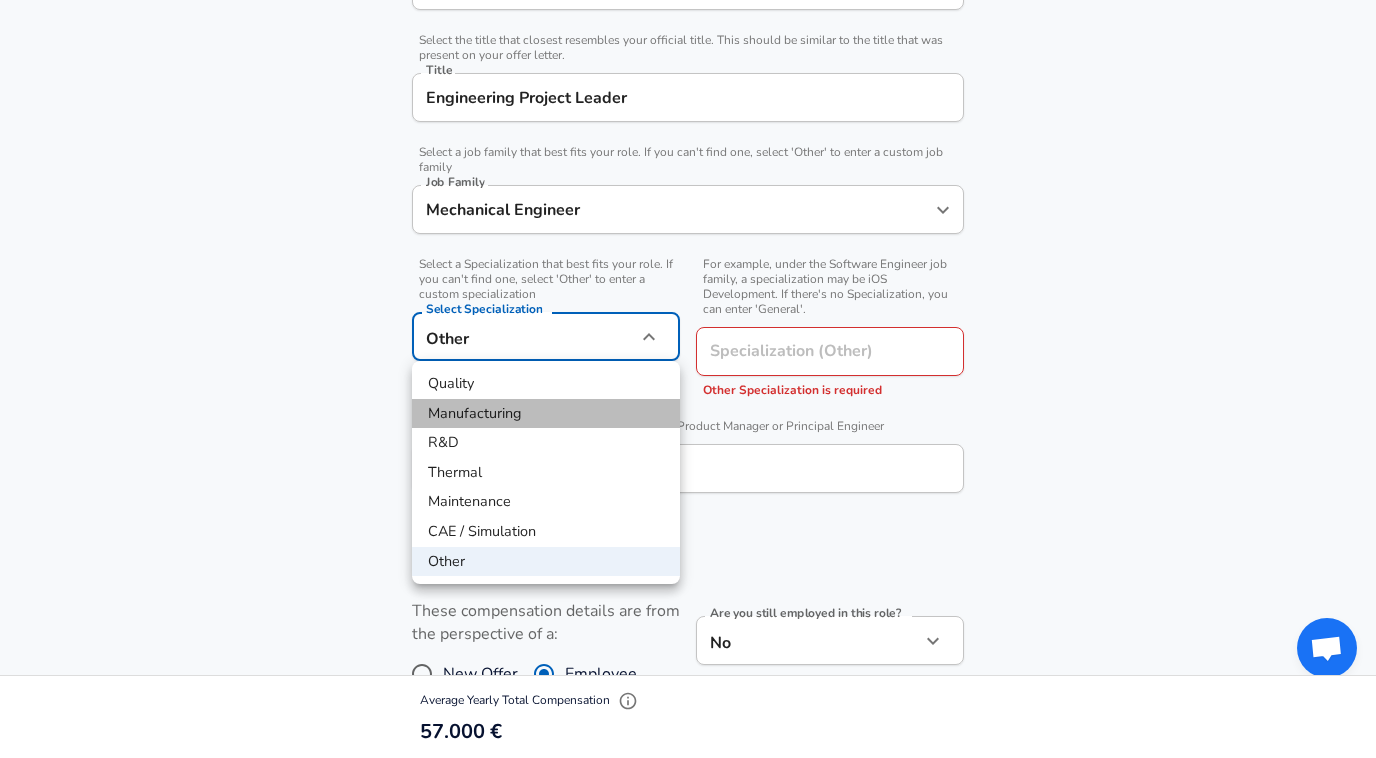 click on "Manufacturing" at bounding box center [546, 414] 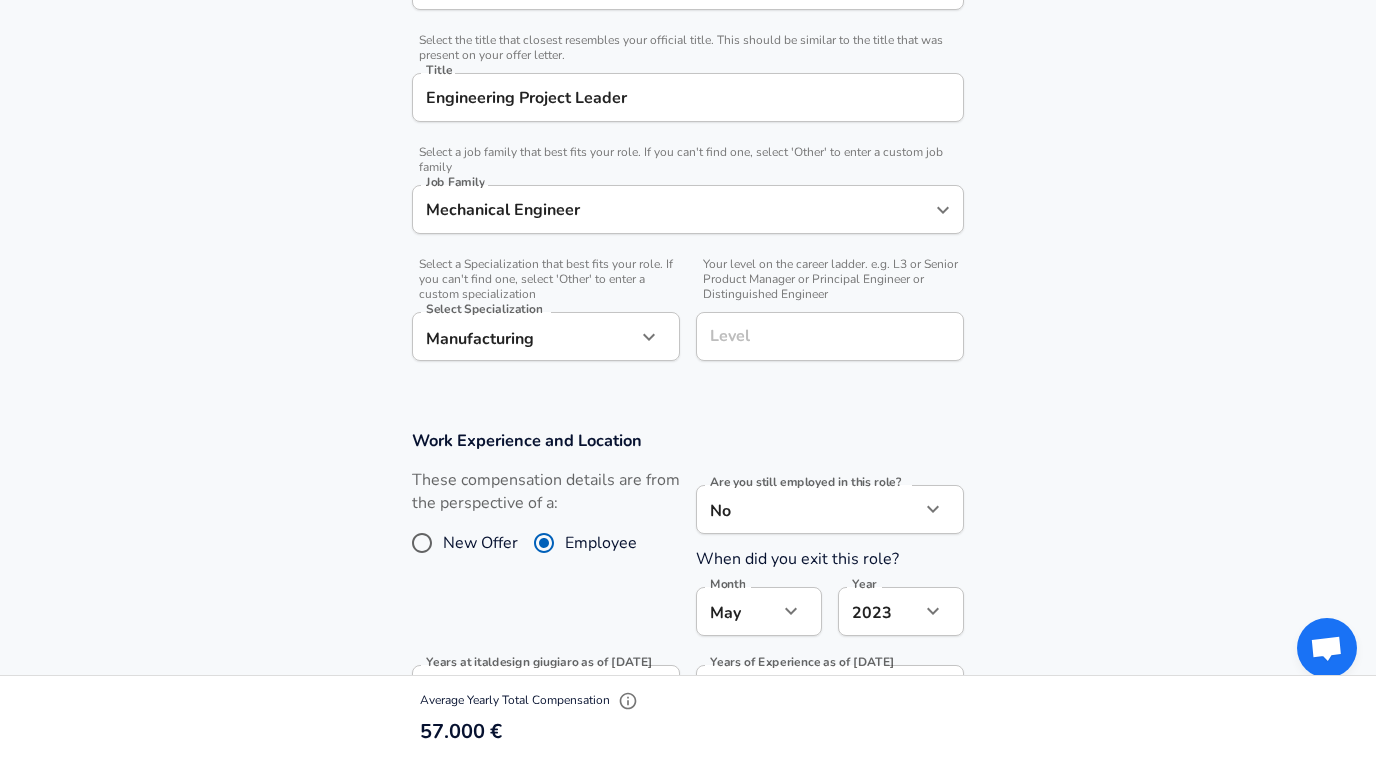 click on "Company & Title Information   Enter the company you received your offer from Company italdesign giugiaro Company   Select the title that closest resembles your official title. This should be similar to the title that was present on your offer letter. Title Engineering Project Leader Title   Select a job family that best fits your role. If you can't find one, select 'Other' to enter a custom job family Job Family Mechanical Engineer Job Family   Select a Specialization that best fits your role. If you can't find one, select 'Other' to enter a custom specialization Select Specialization Manufacturing Manufacturing Select Specialization   Your level on the career ladder. e.g. L3 or Senior Product Manager or Principal Engineer or Distinguished Engineer Level Level" at bounding box center (688, 140) 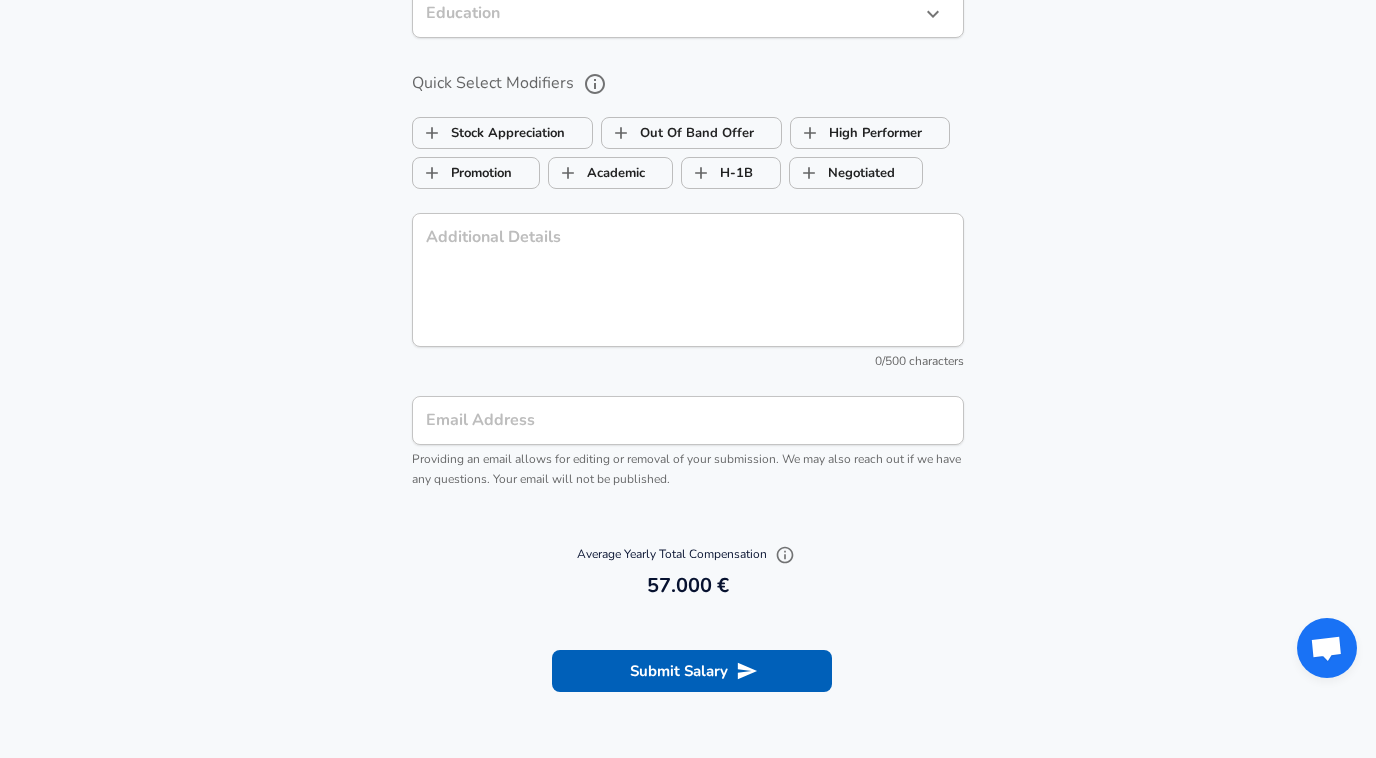 scroll, scrollTop: 2266, scrollLeft: 0, axis: vertical 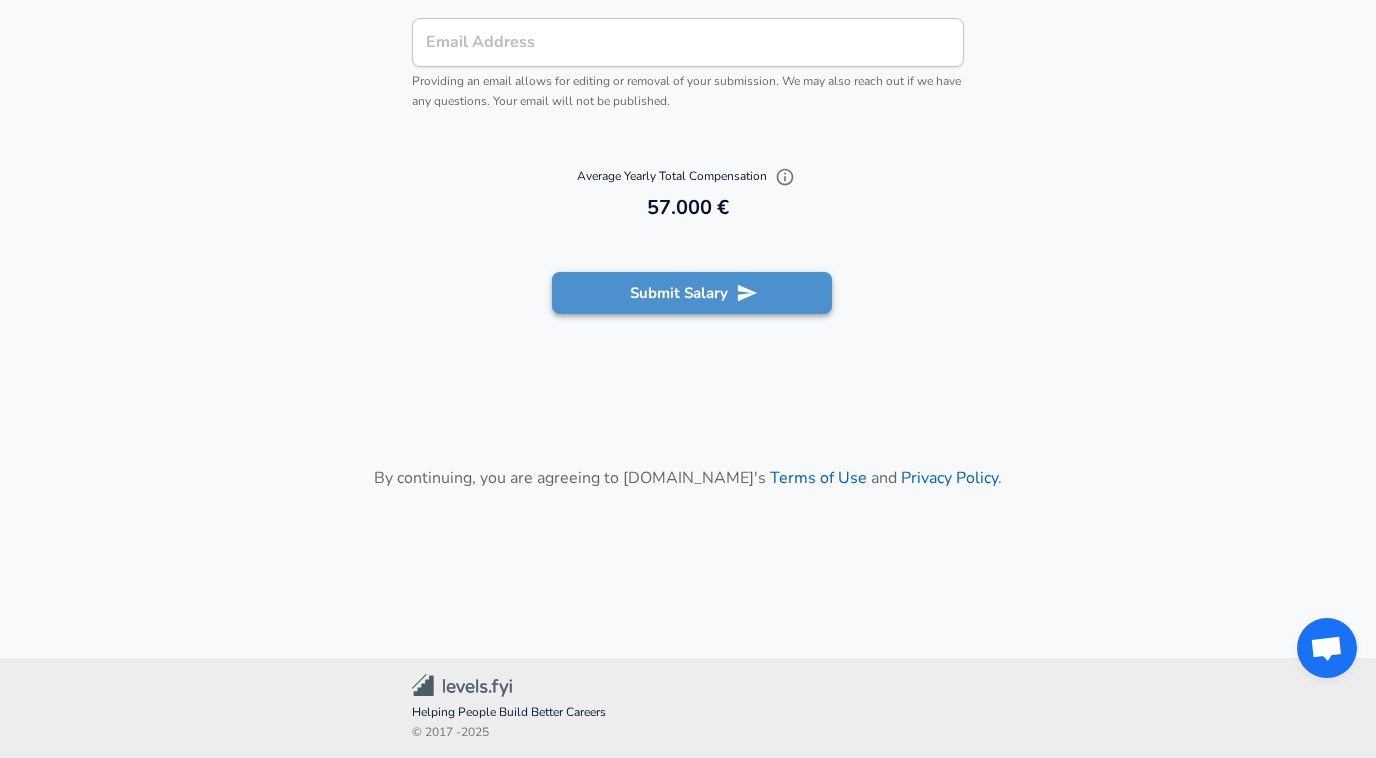 click on "Submit Salary" at bounding box center (692, 293) 